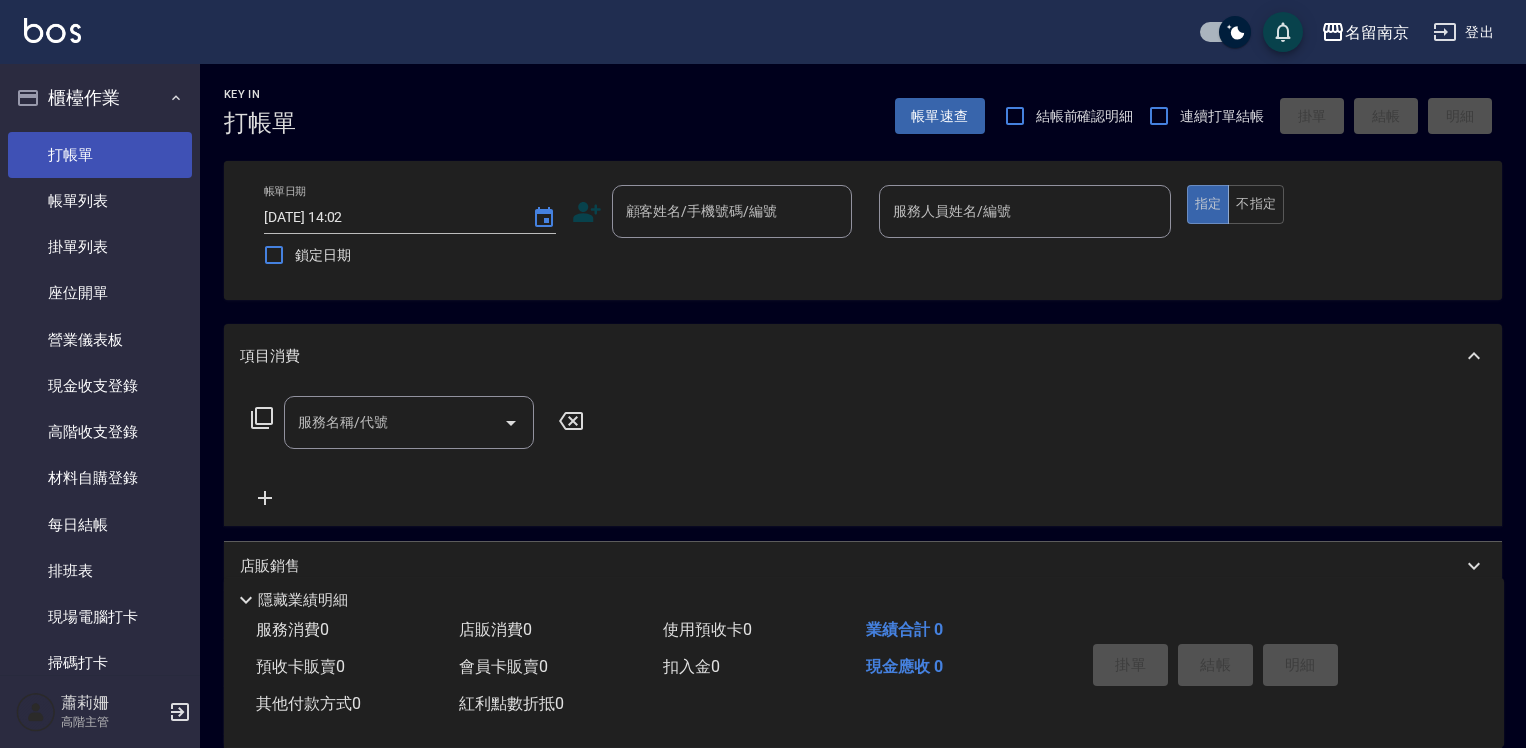 scroll, scrollTop: 0, scrollLeft: 0, axis: both 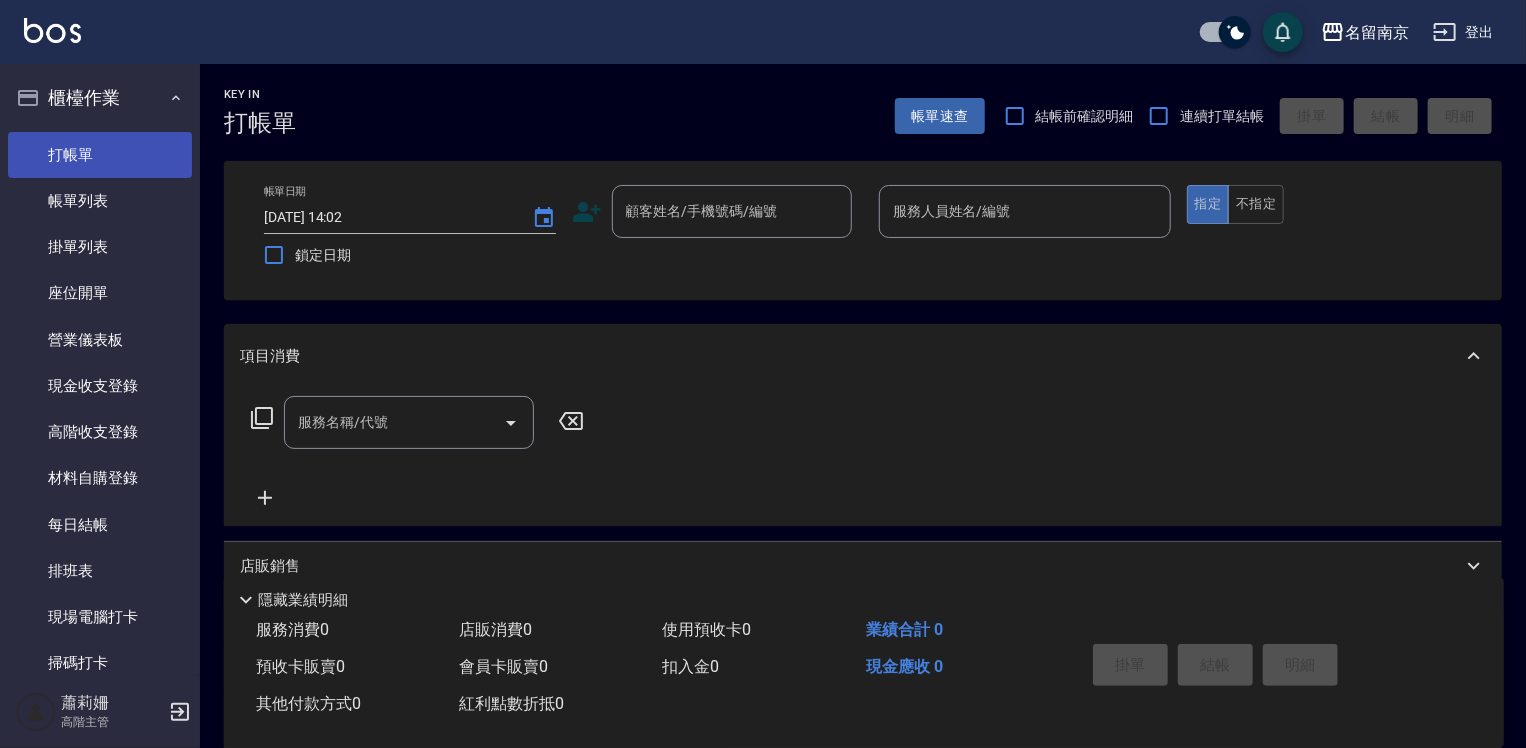 click on "打帳單" at bounding box center [100, 155] 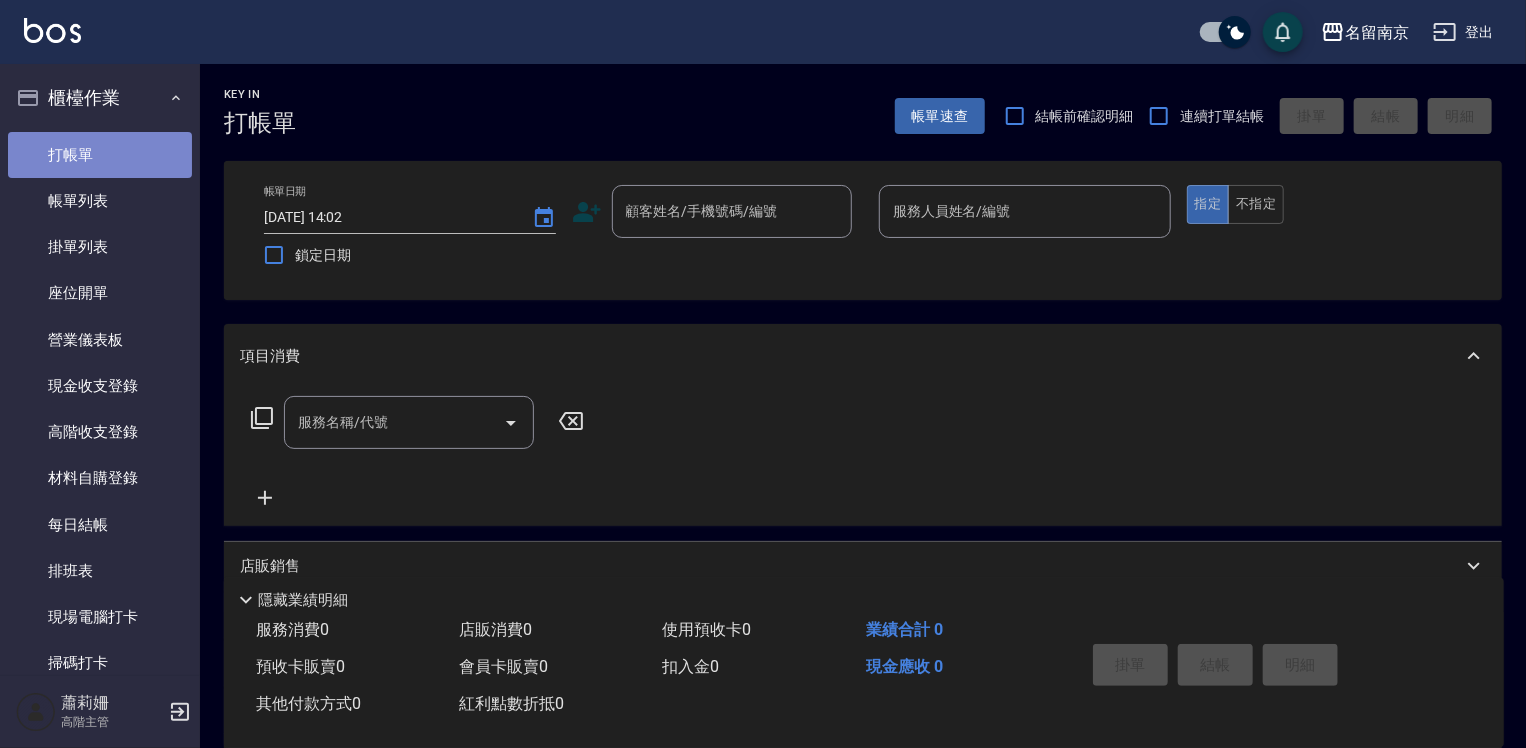 click on "打帳單" at bounding box center (100, 155) 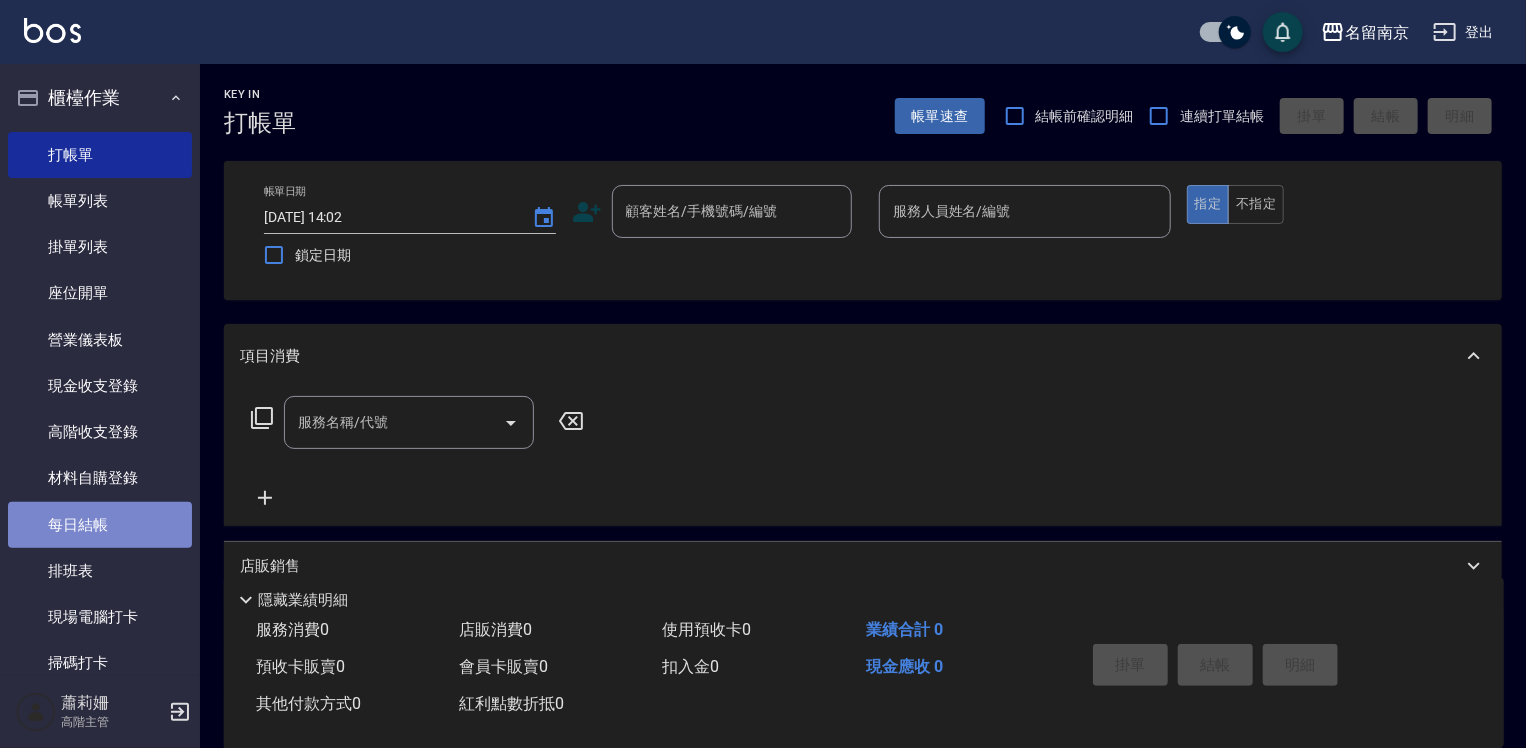 click on "每日結帳" at bounding box center (100, 525) 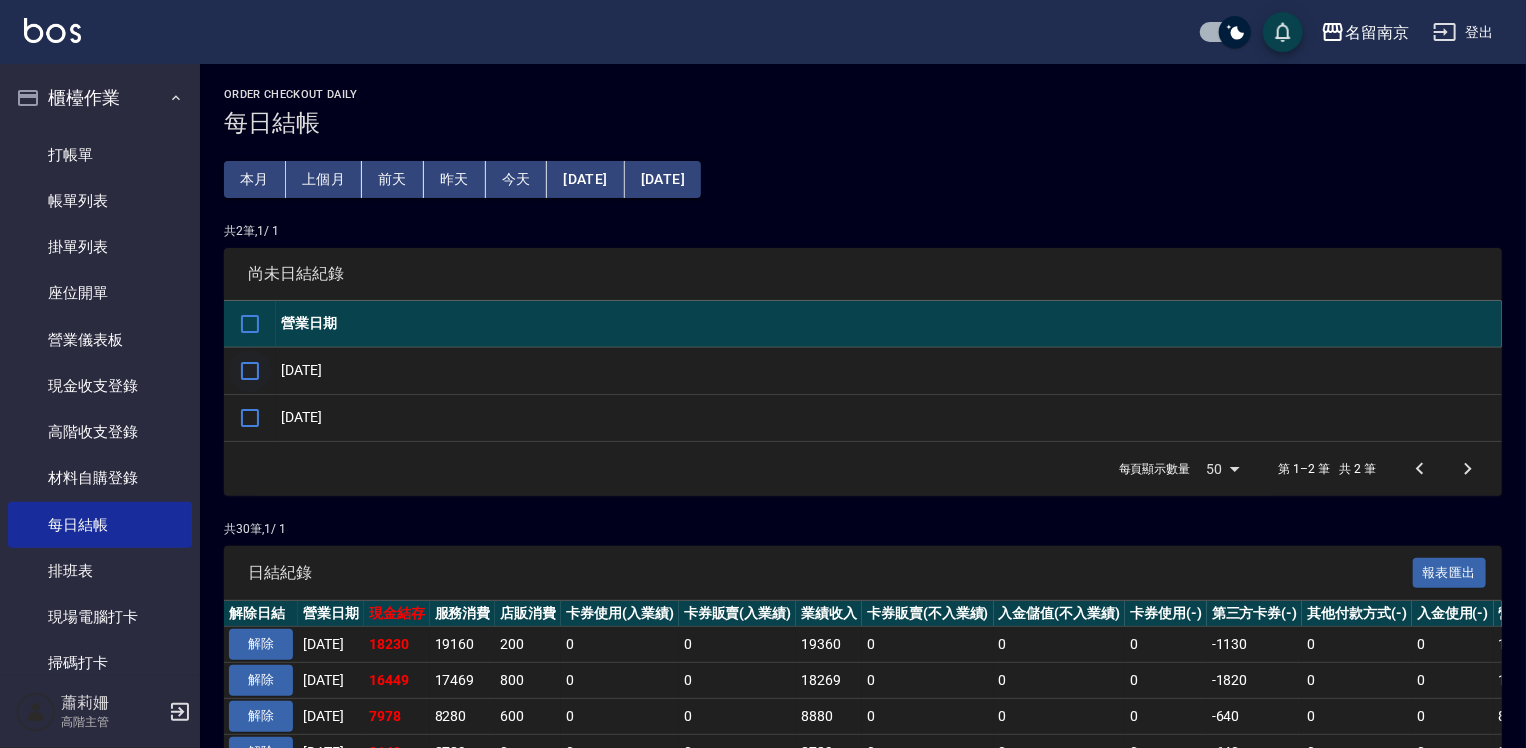 click at bounding box center [250, 371] 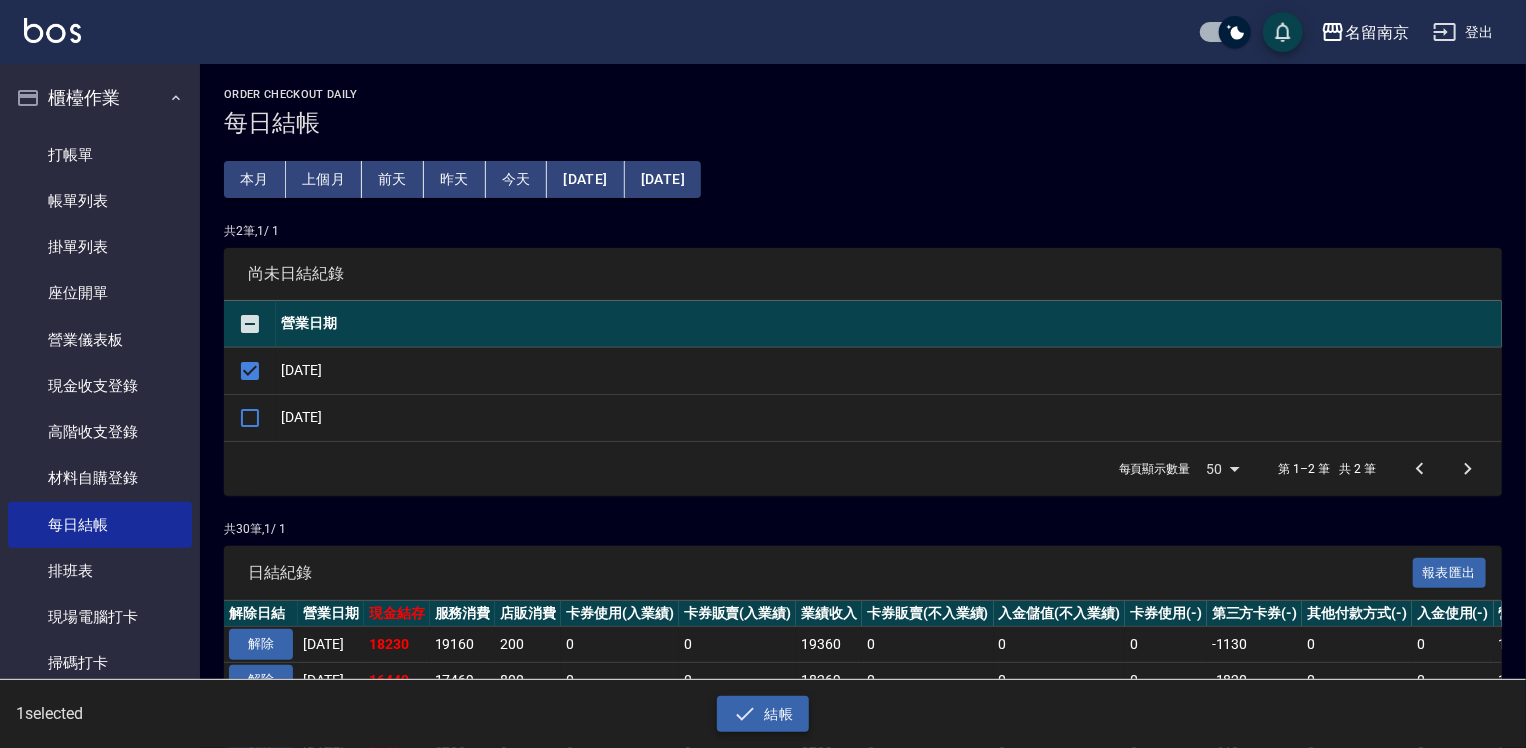 click on "結帳" at bounding box center [763, 714] 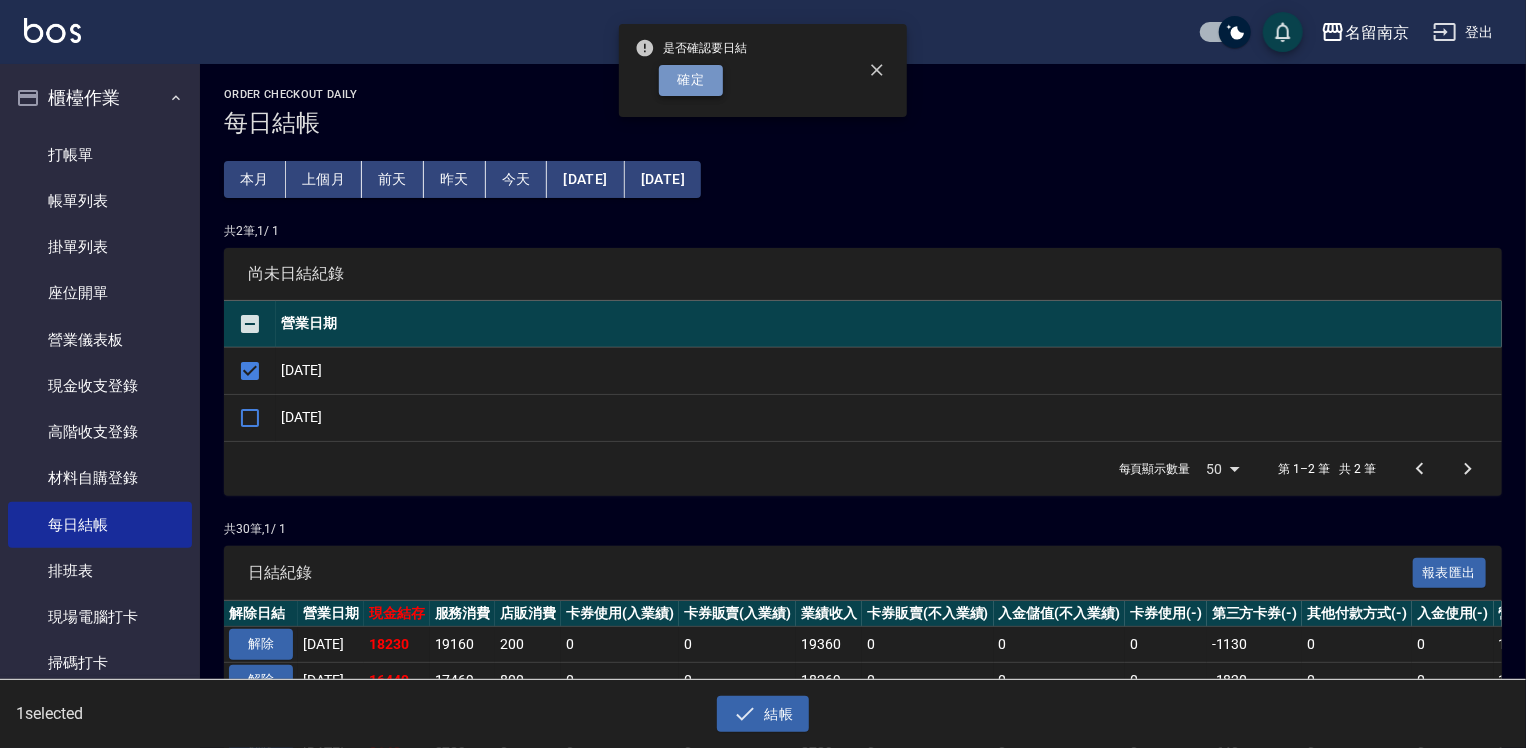 click on "確定" at bounding box center (691, 80) 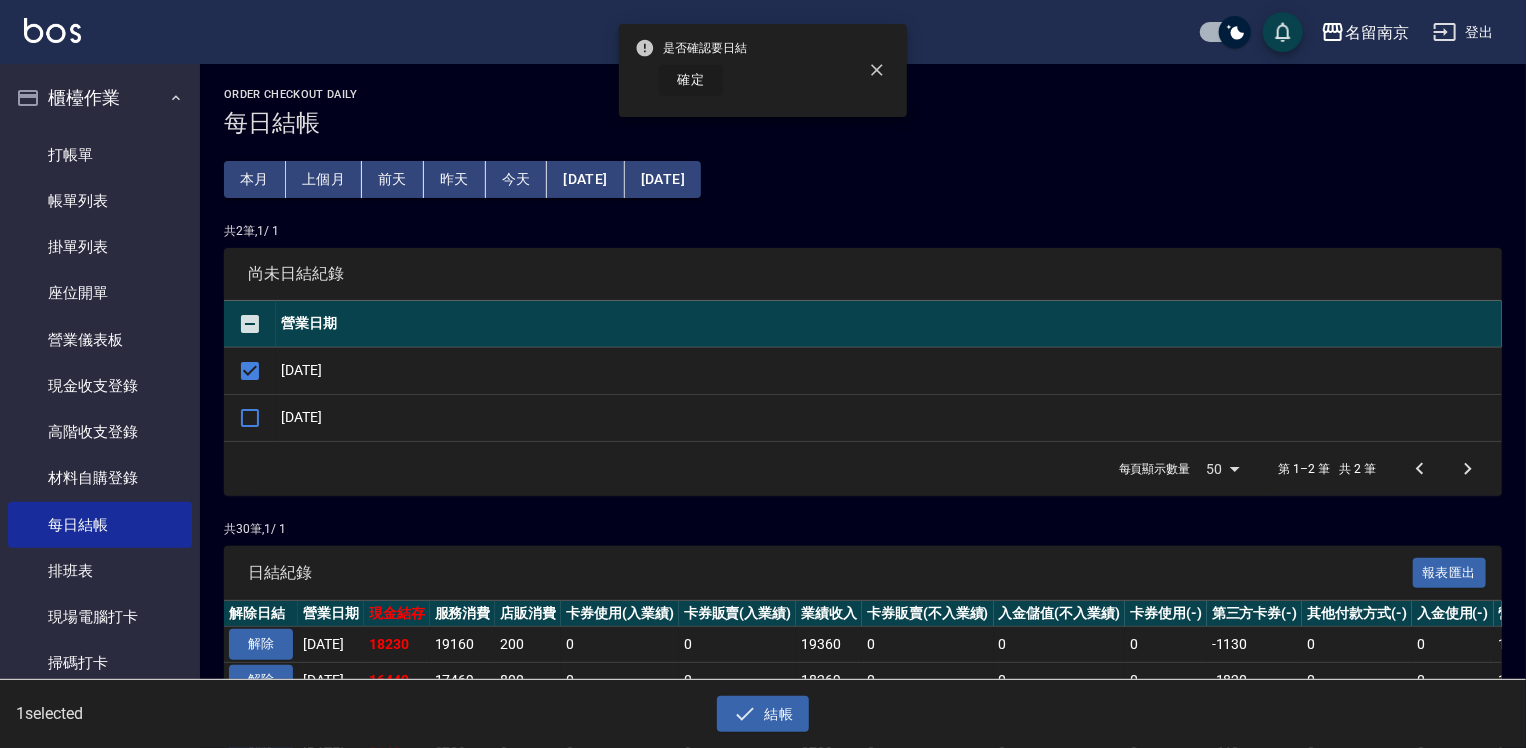 checkbox on "false" 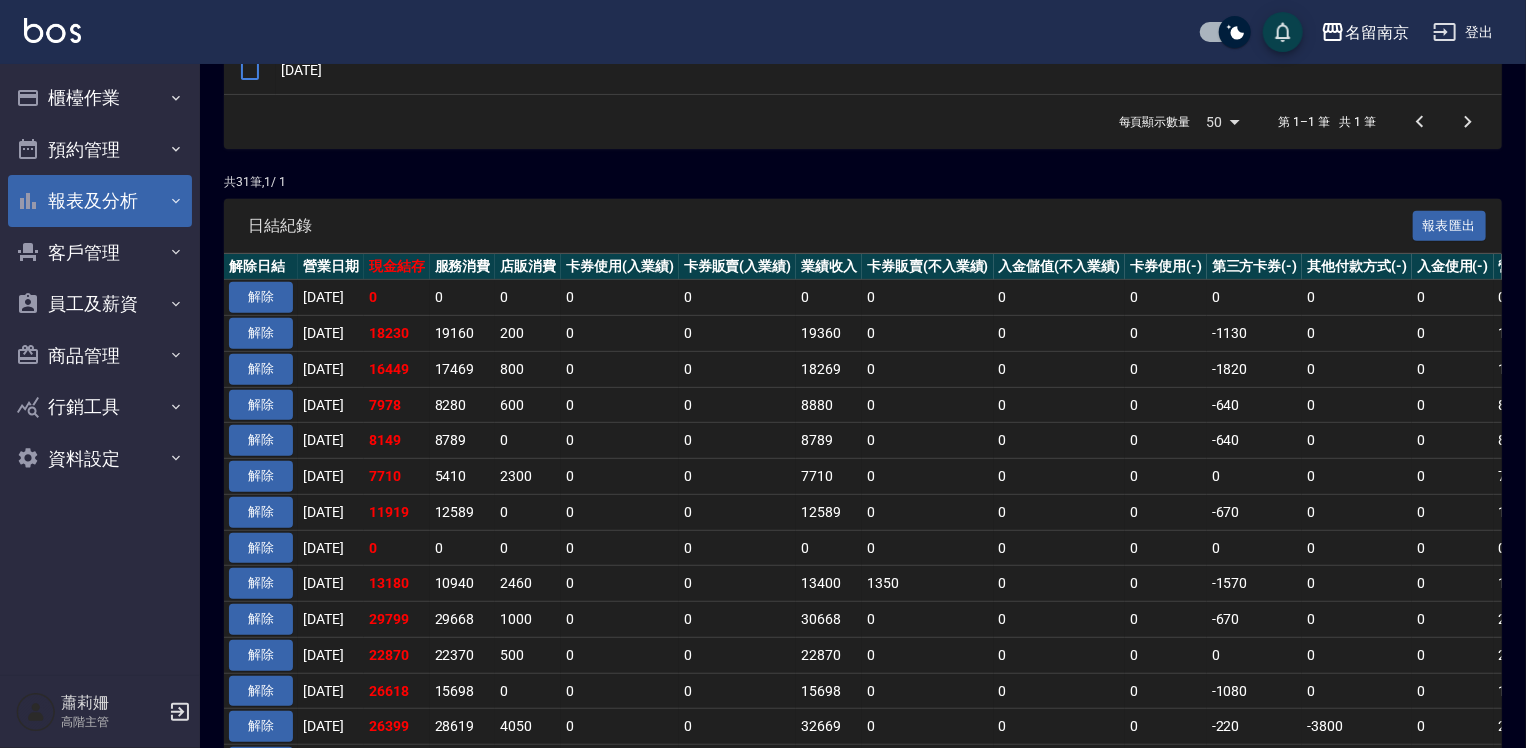 scroll, scrollTop: 0, scrollLeft: 0, axis: both 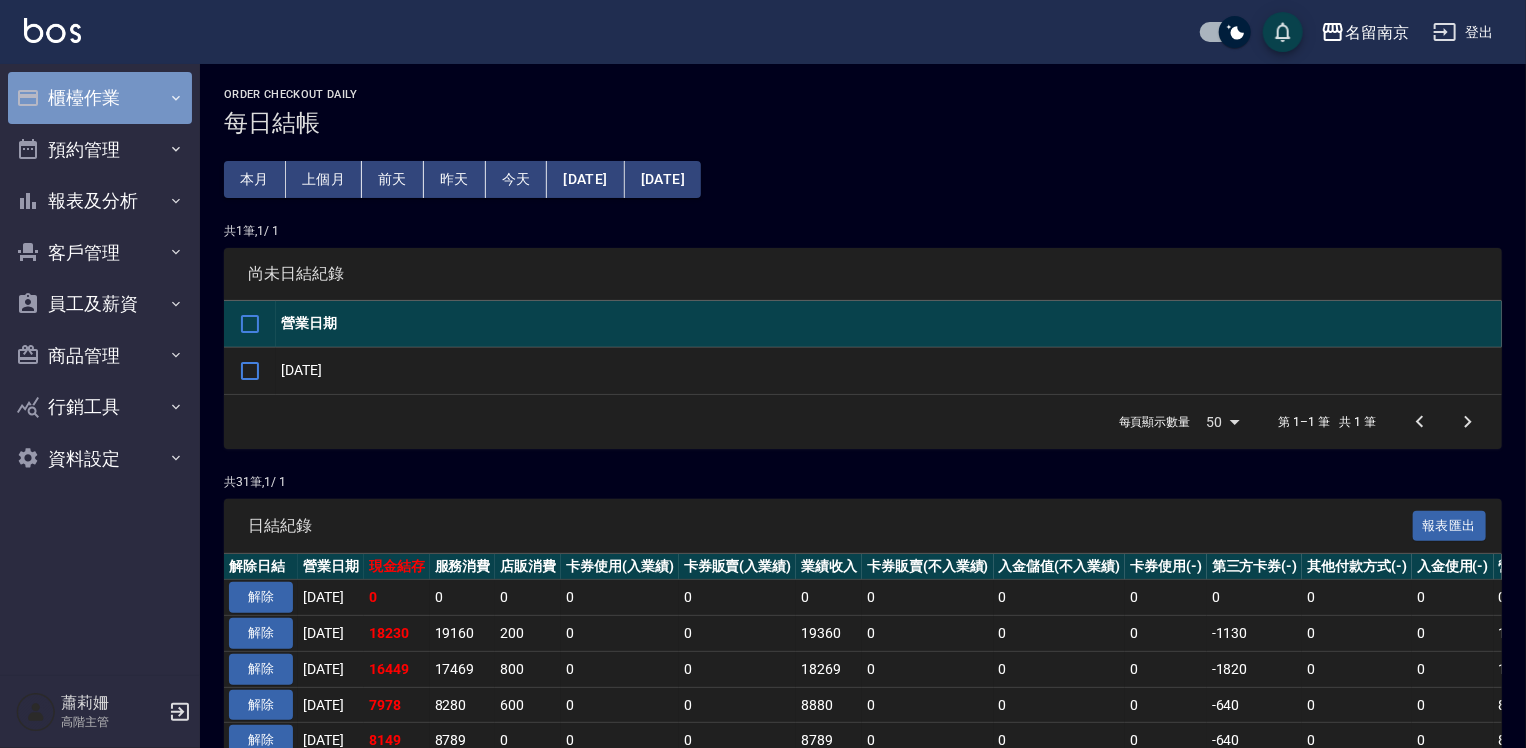 click on "櫃檯作業" at bounding box center (100, 98) 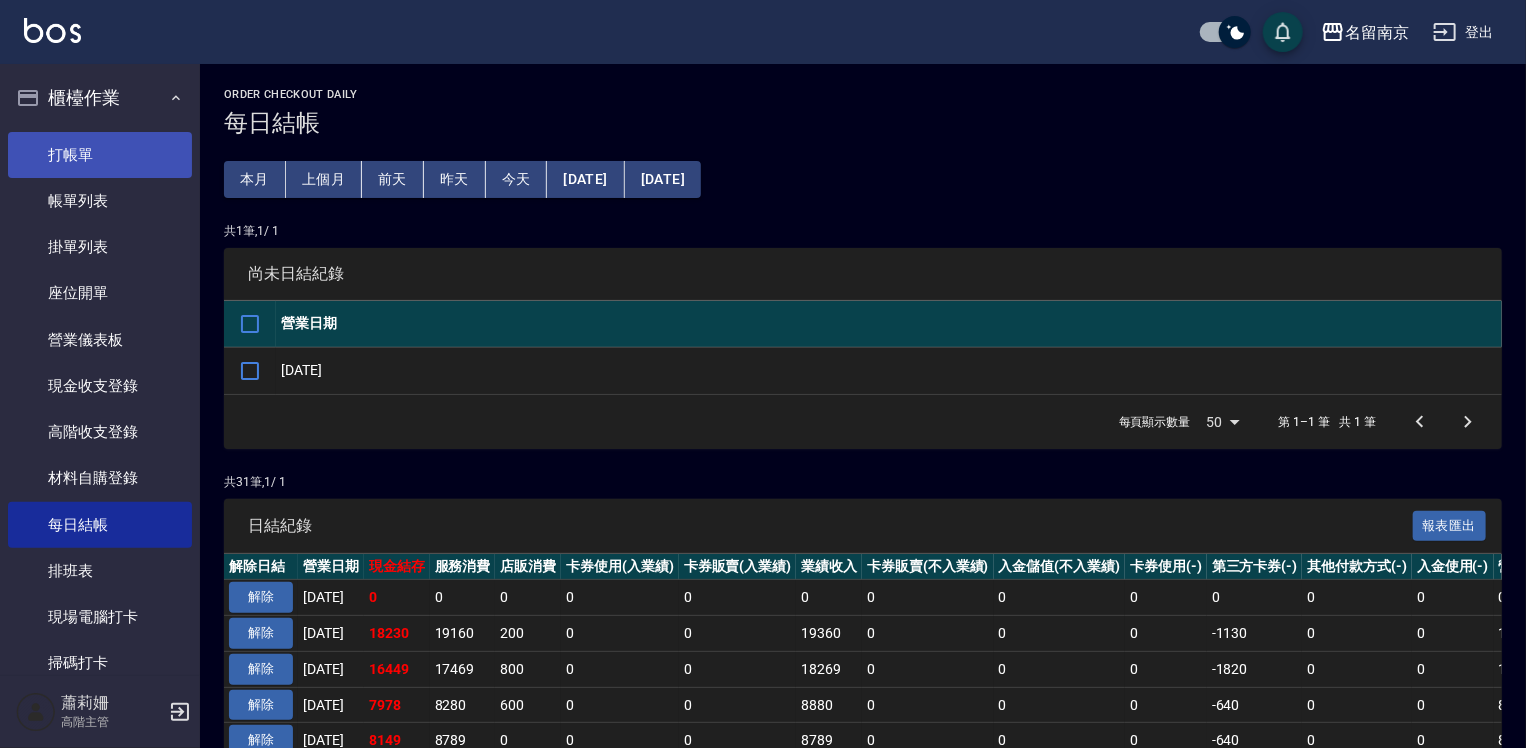 click on "打帳單" at bounding box center (100, 155) 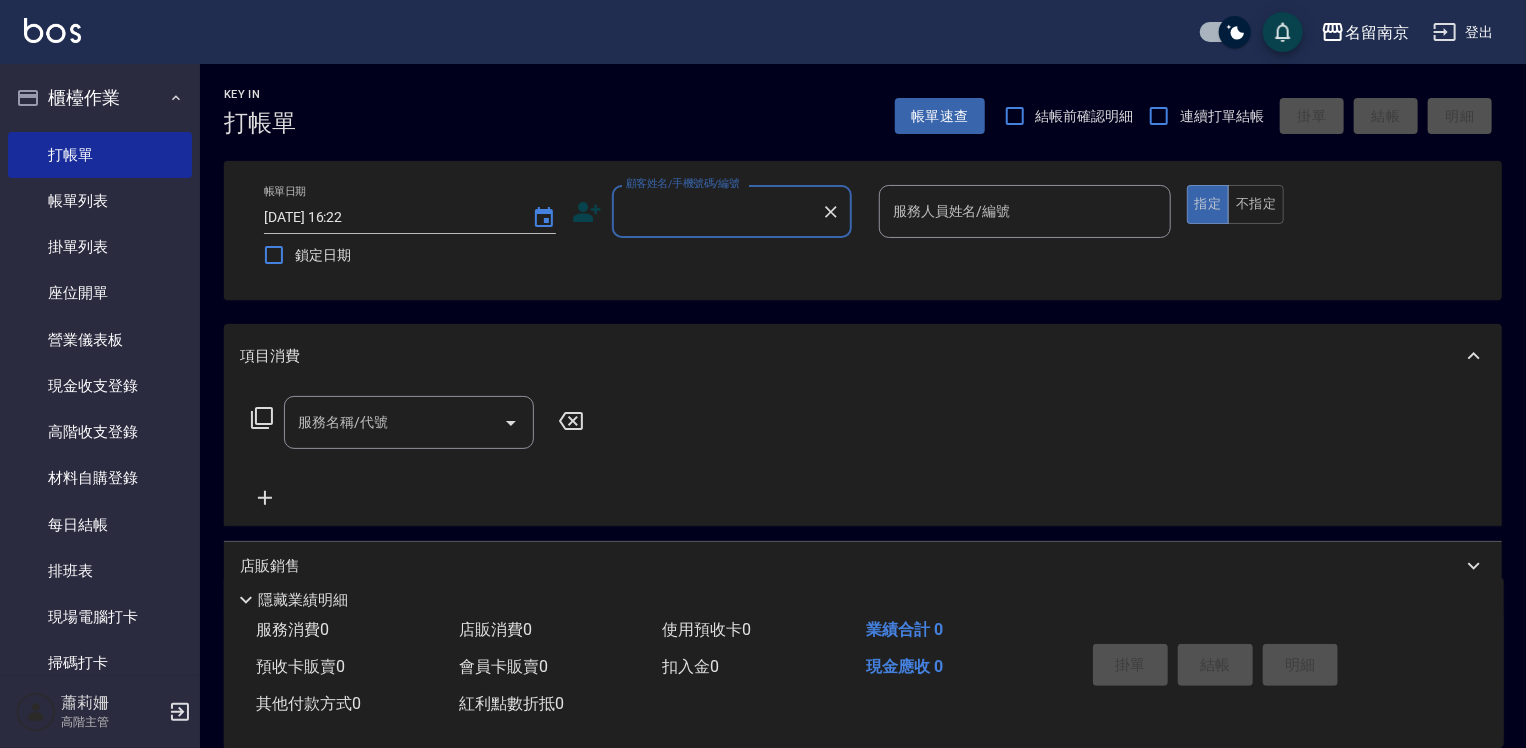 click on "顧客姓名/手機號碼/編號" at bounding box center [717, 211] 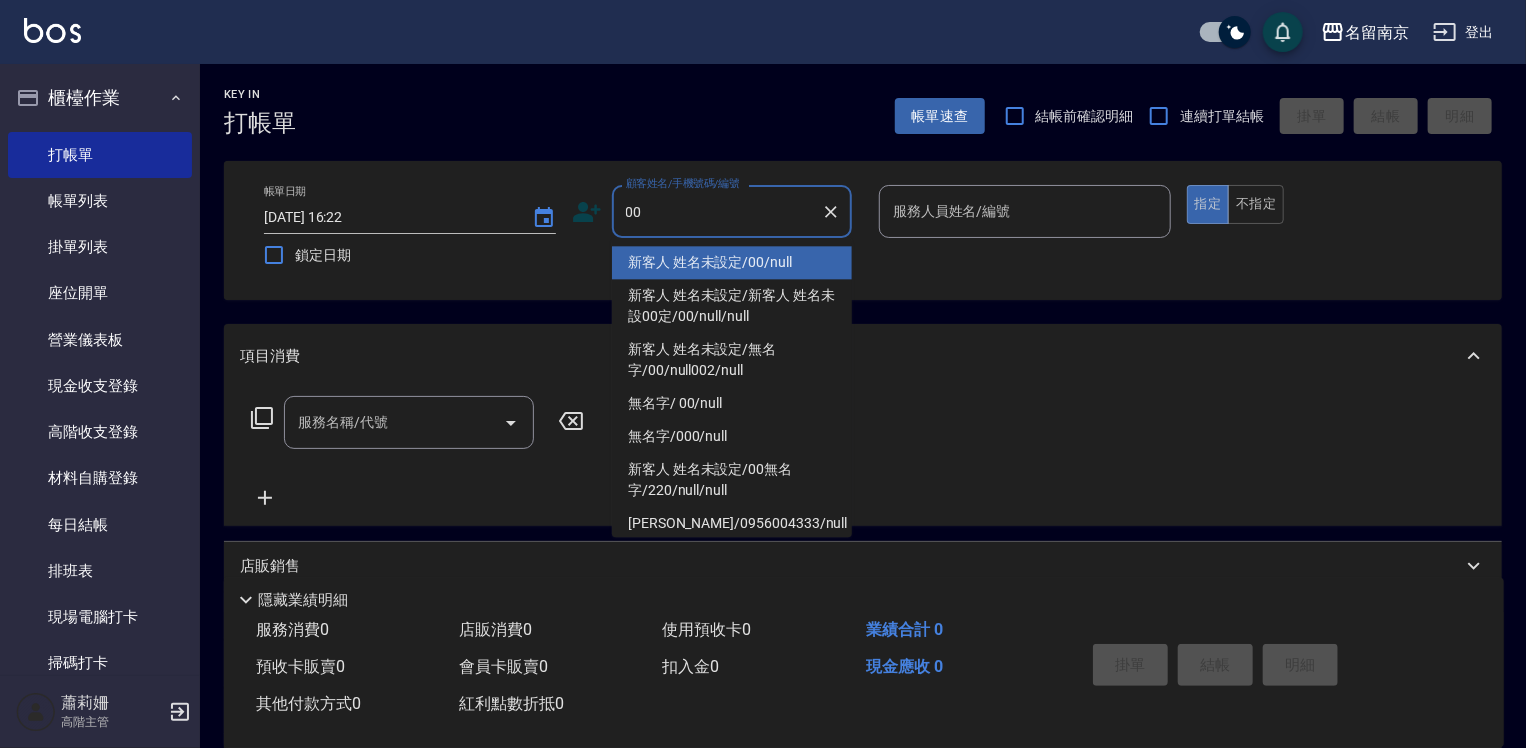 type on "新客人 姓名未設定/00/null" 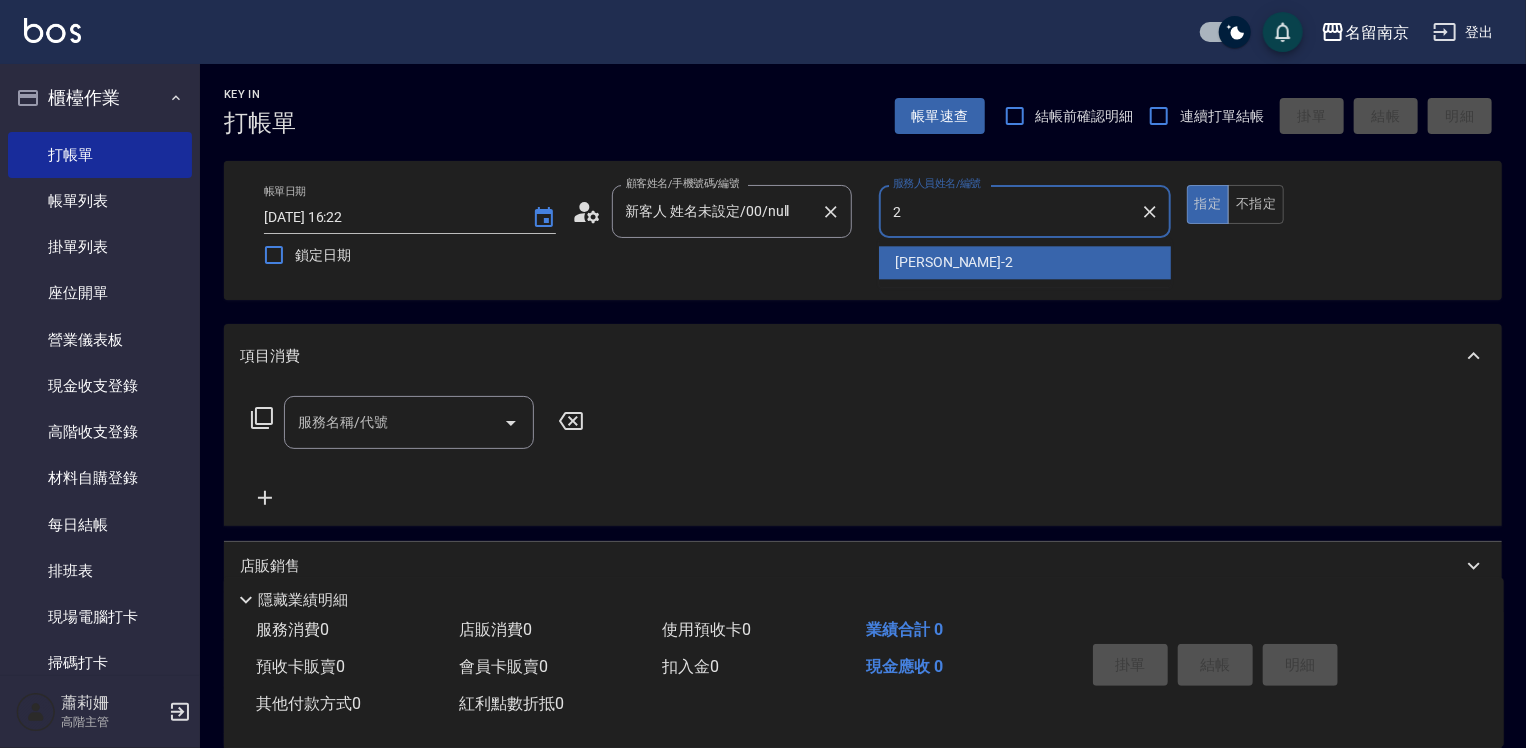 type on "Jenny-2" 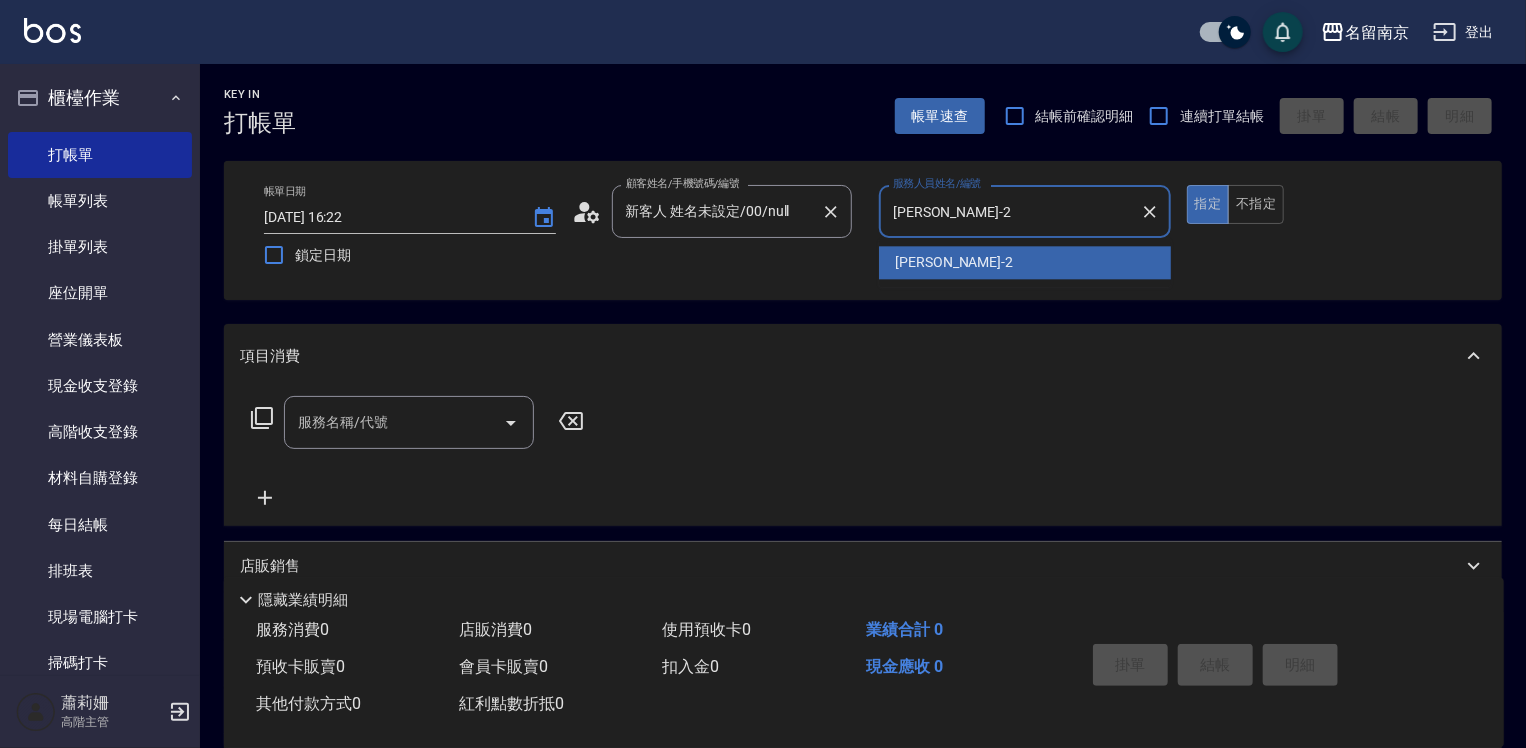 type on "true" 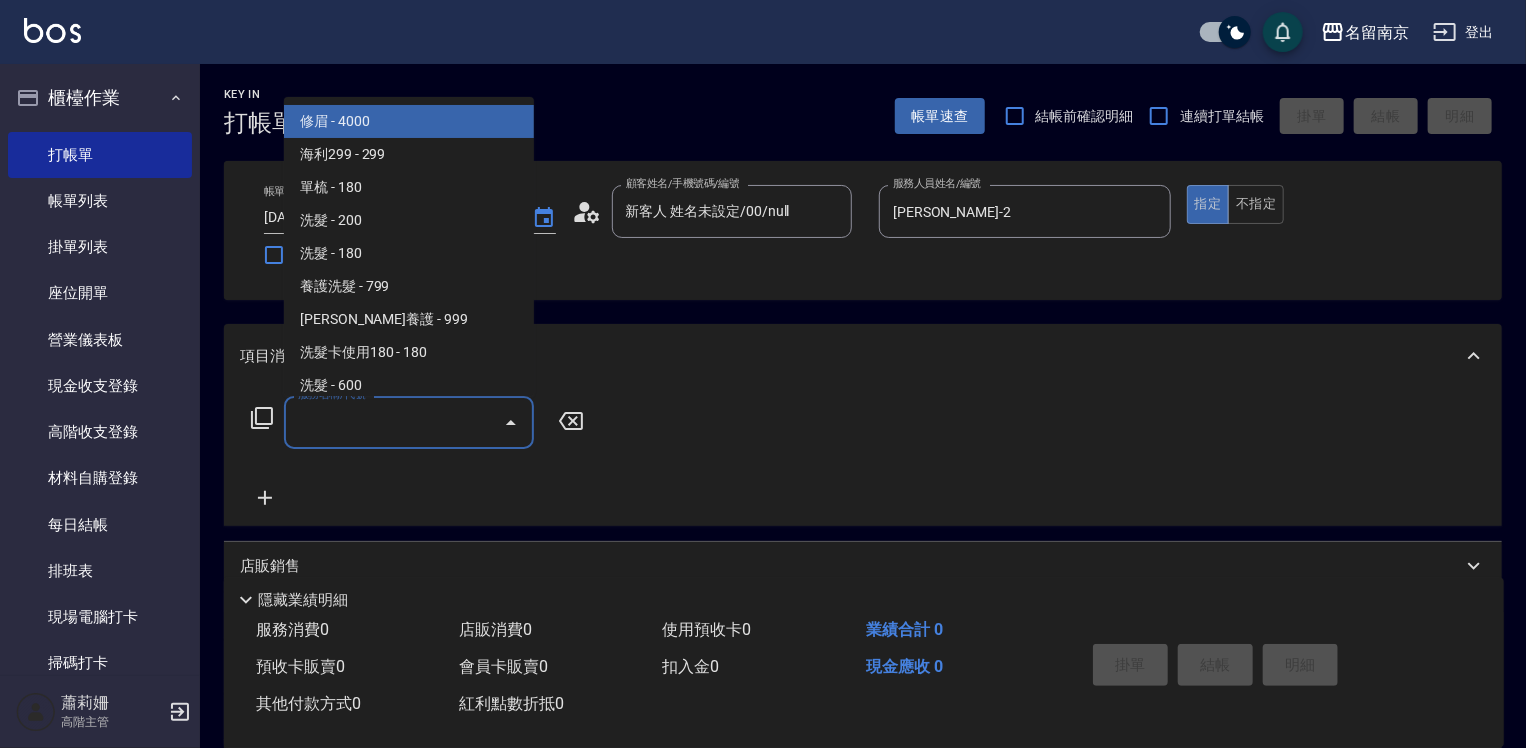 click on "服務名稱/代號" at bounding box center (394, 422) 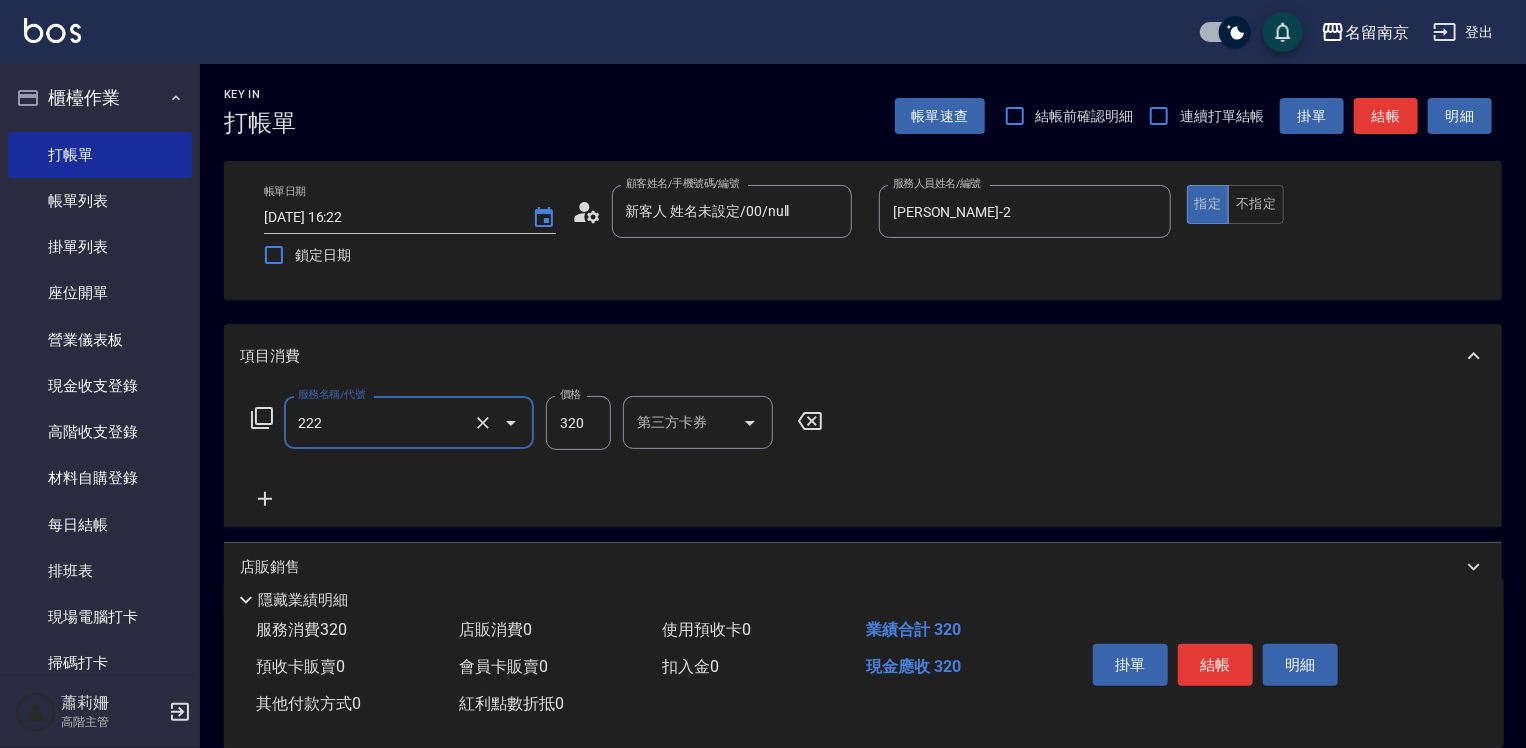 type on "洗髮卡使用320(222)" 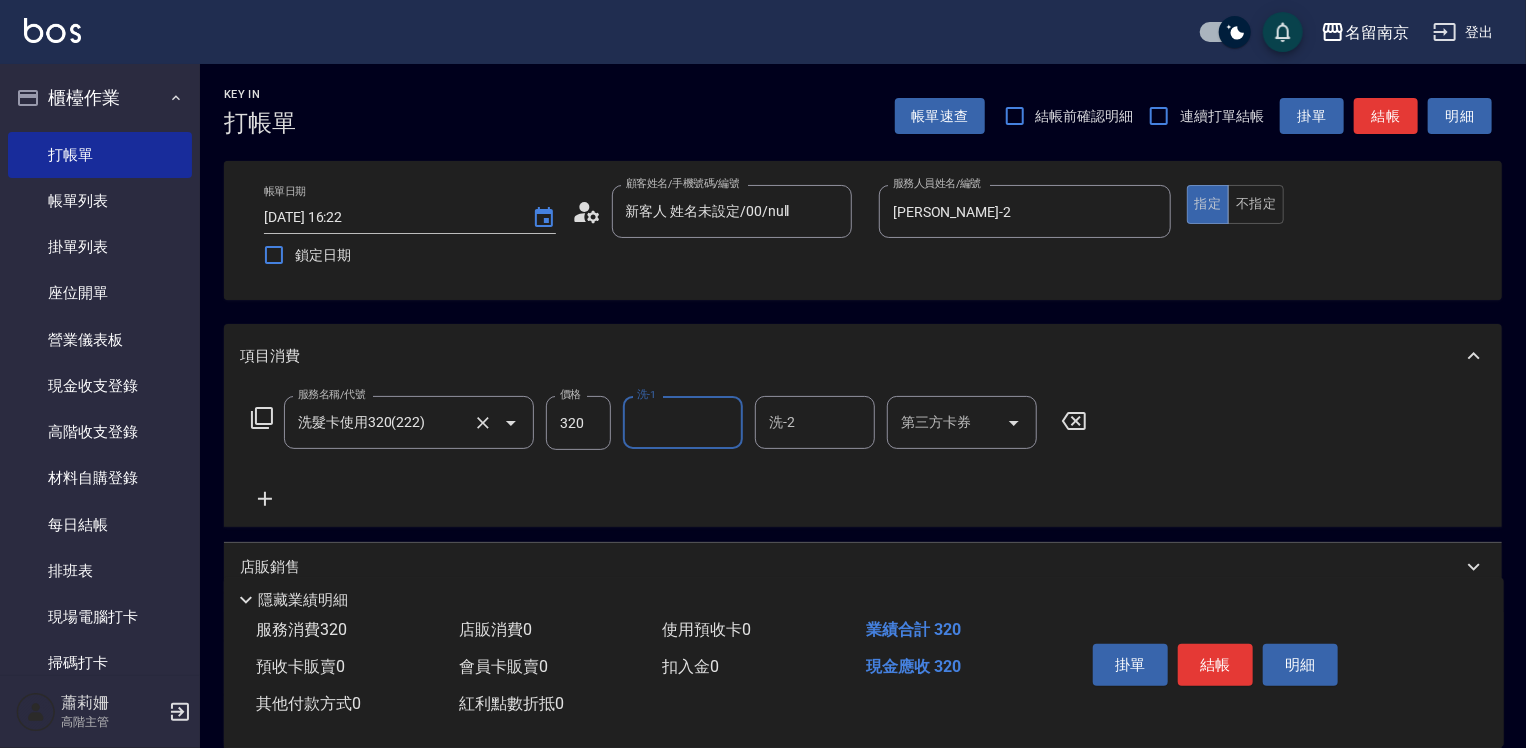 type on "3" 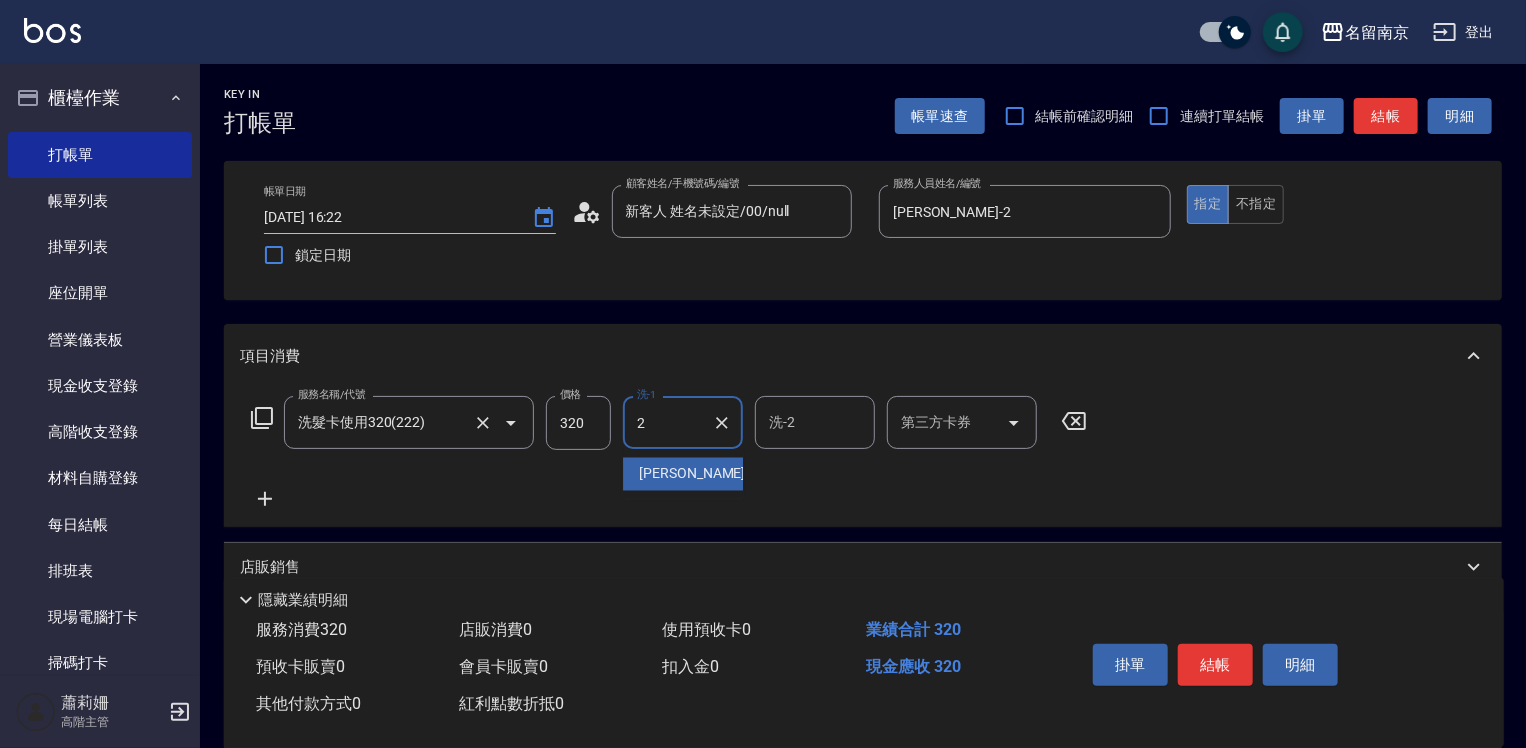type on "Jenny-2" 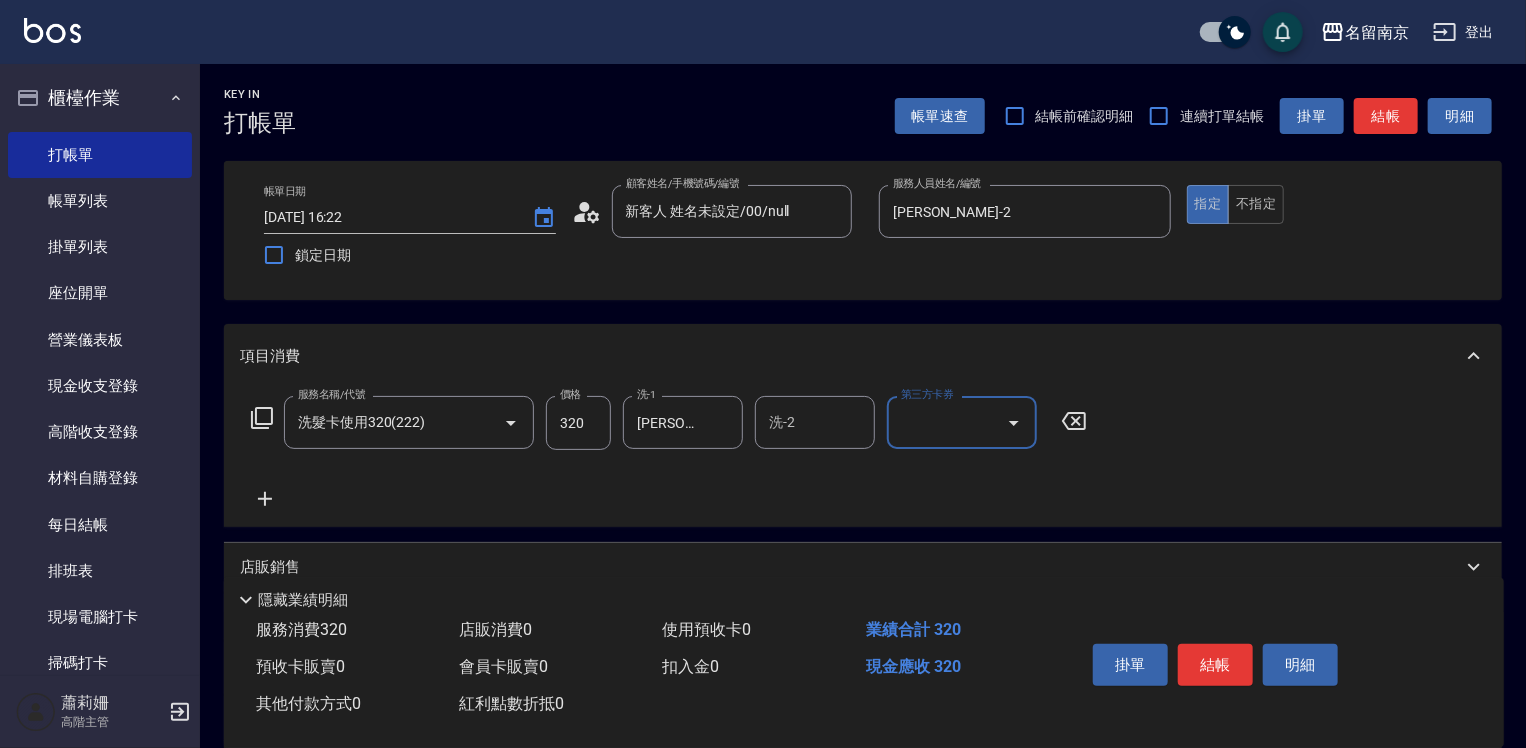click on "第三方卡券" at bounding box center (947, 422) 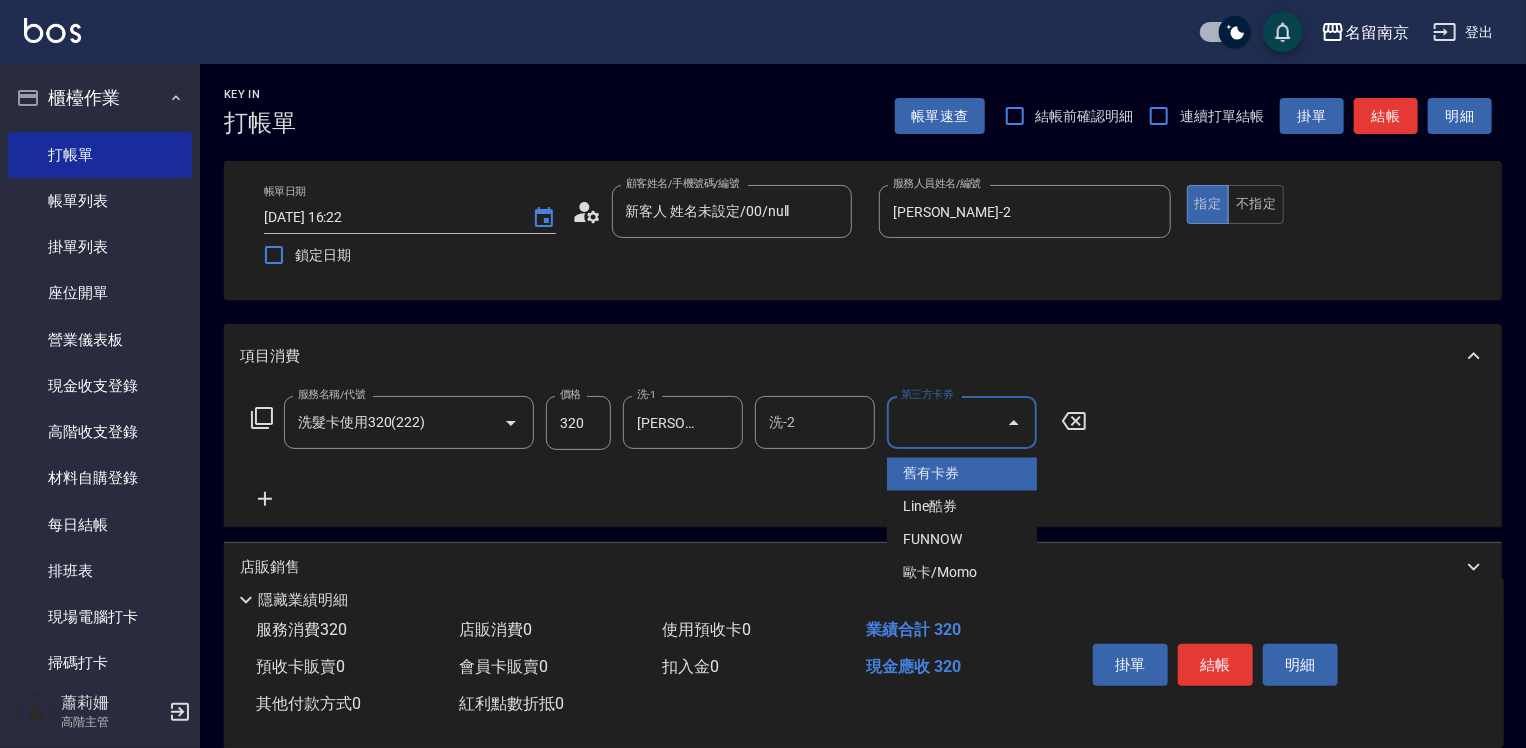 click on "舊有卡券" at bounding box center [962, 474] 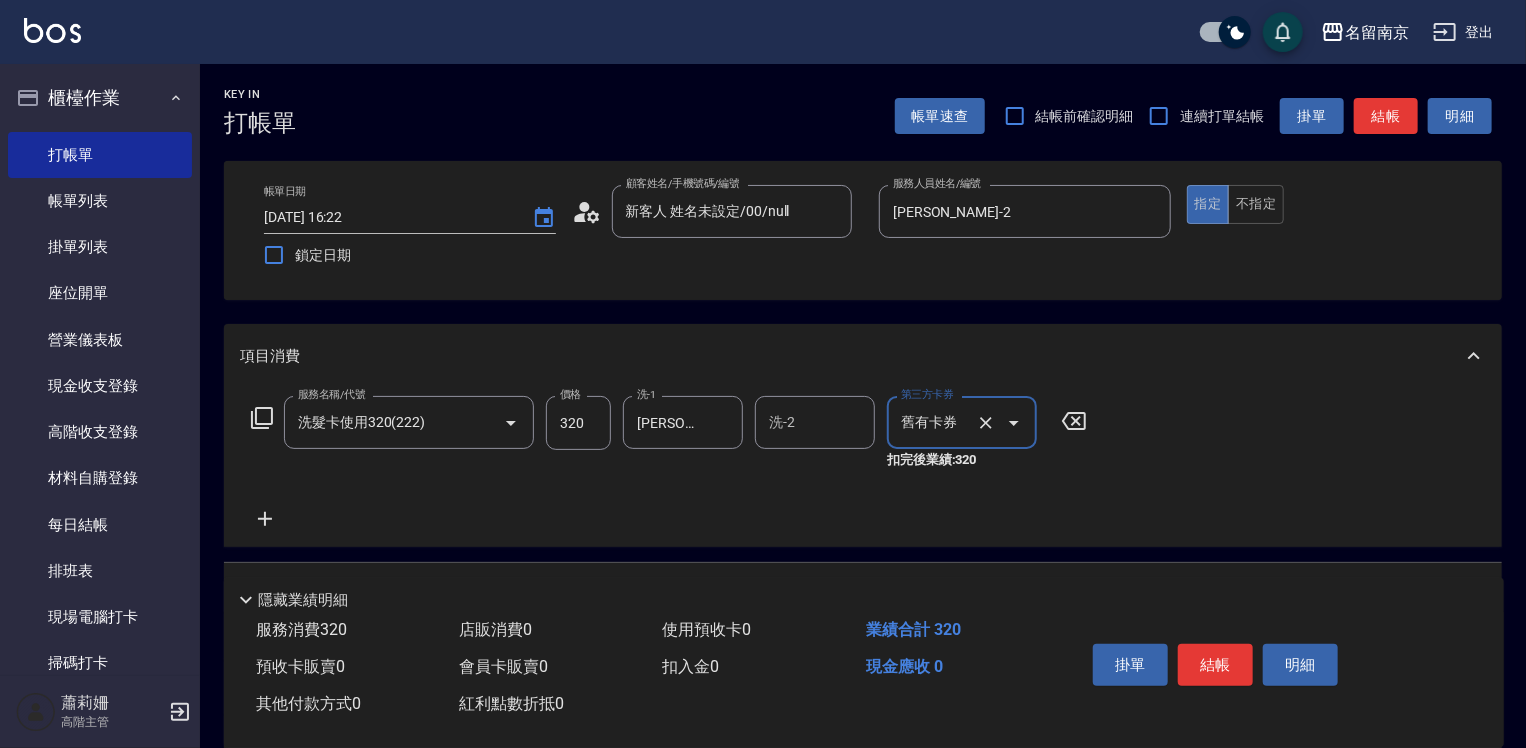 type on "舊有卡券" 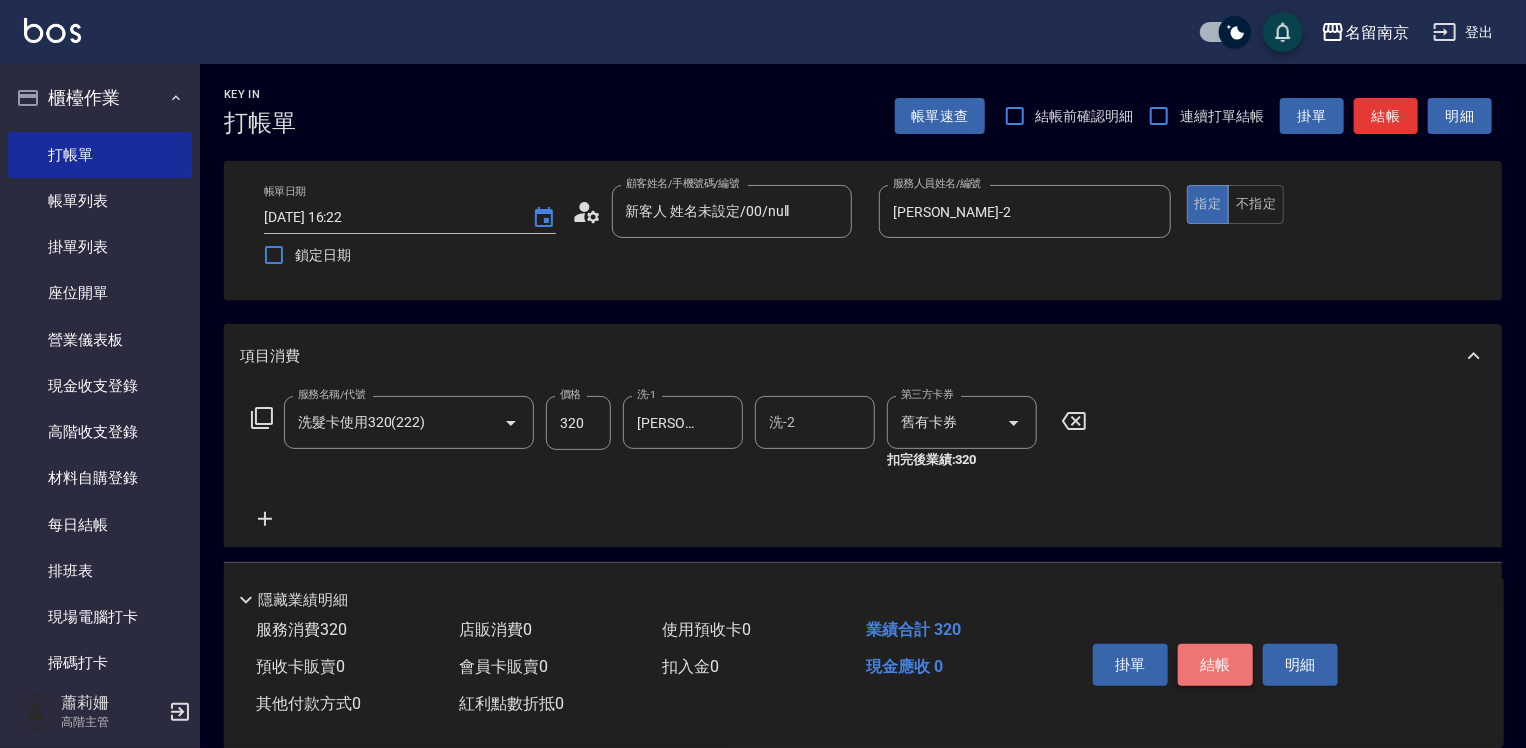 click on "結帳" at bounding box center (1215, 665) 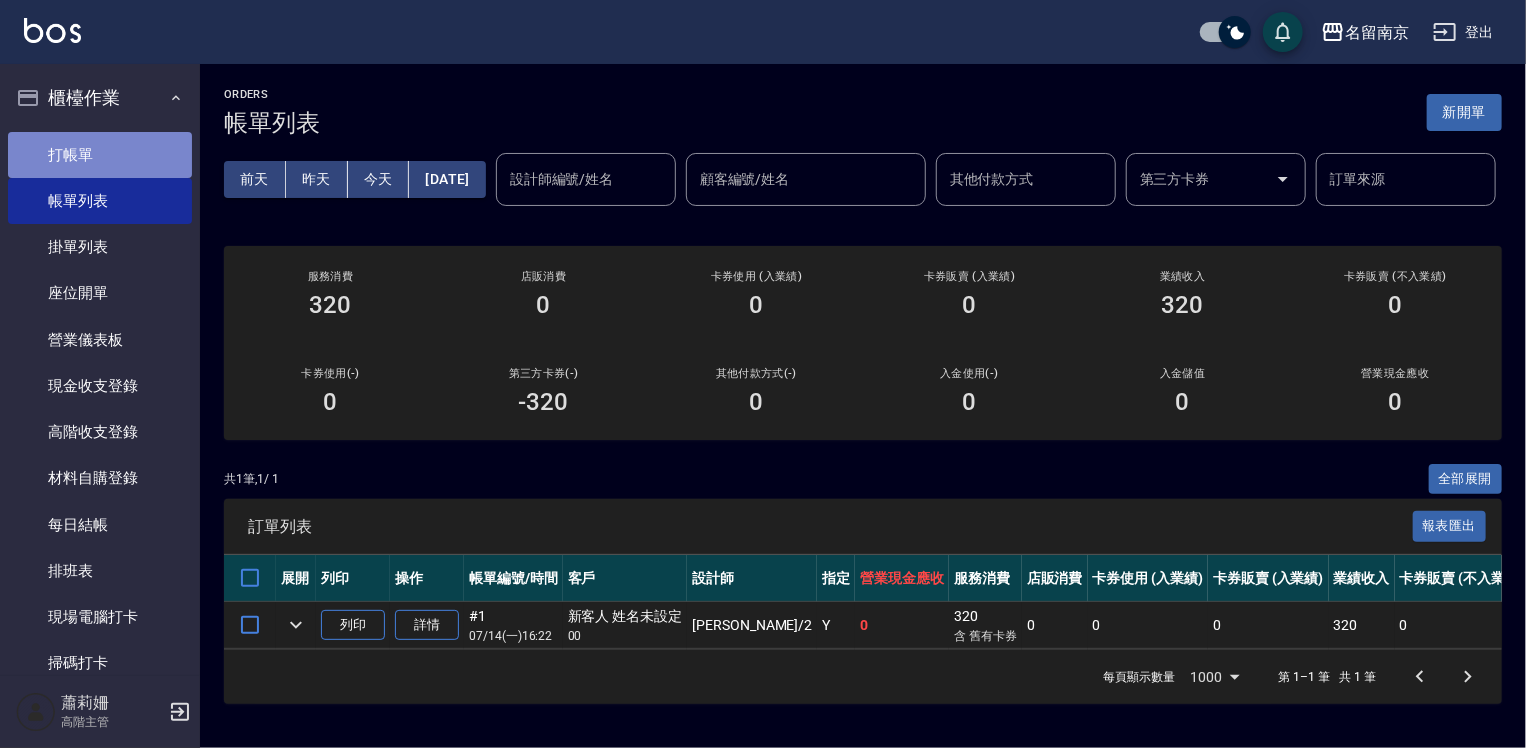click on "打帳單" at bounding box center [100, 155] 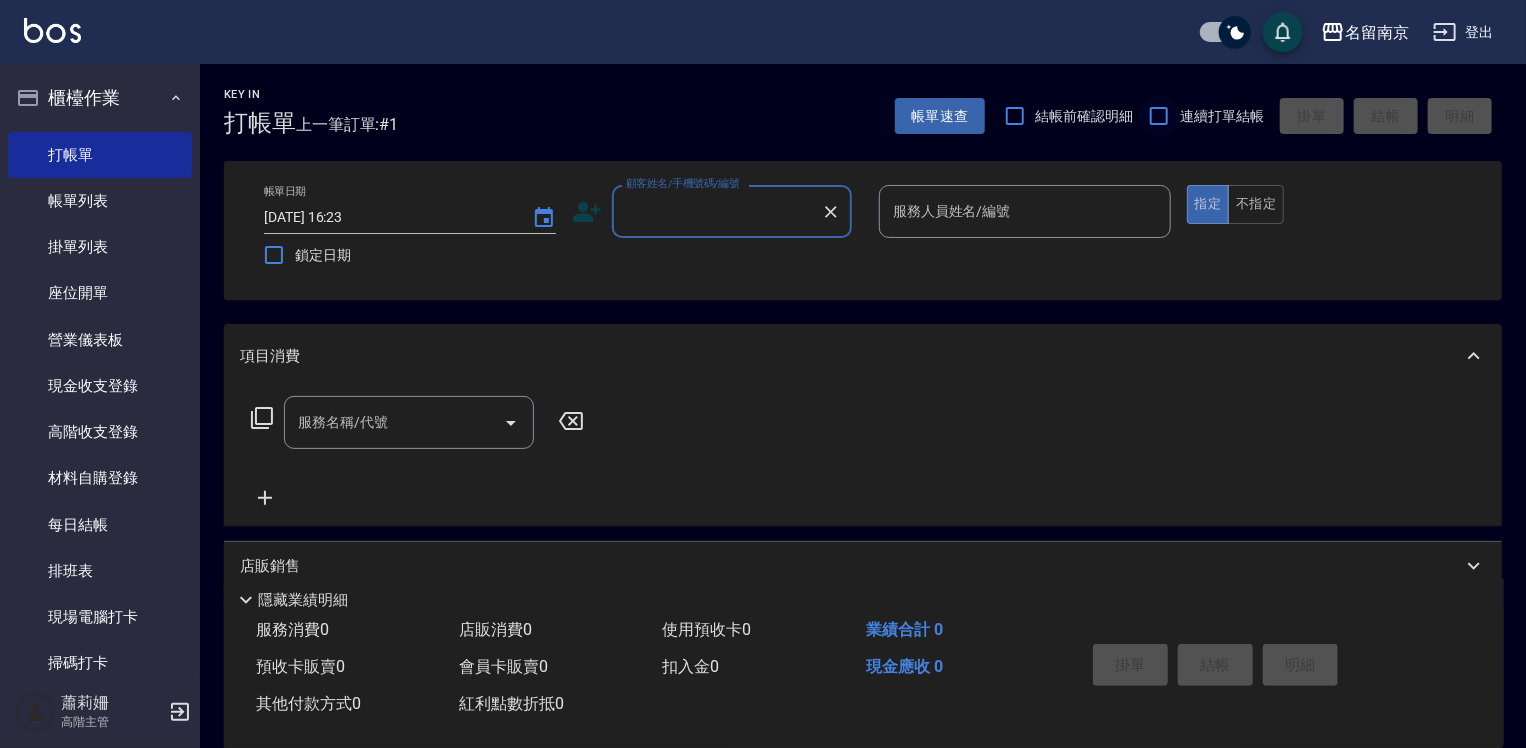 click on "連續打單結帳" at bounding box center [1159, 116] 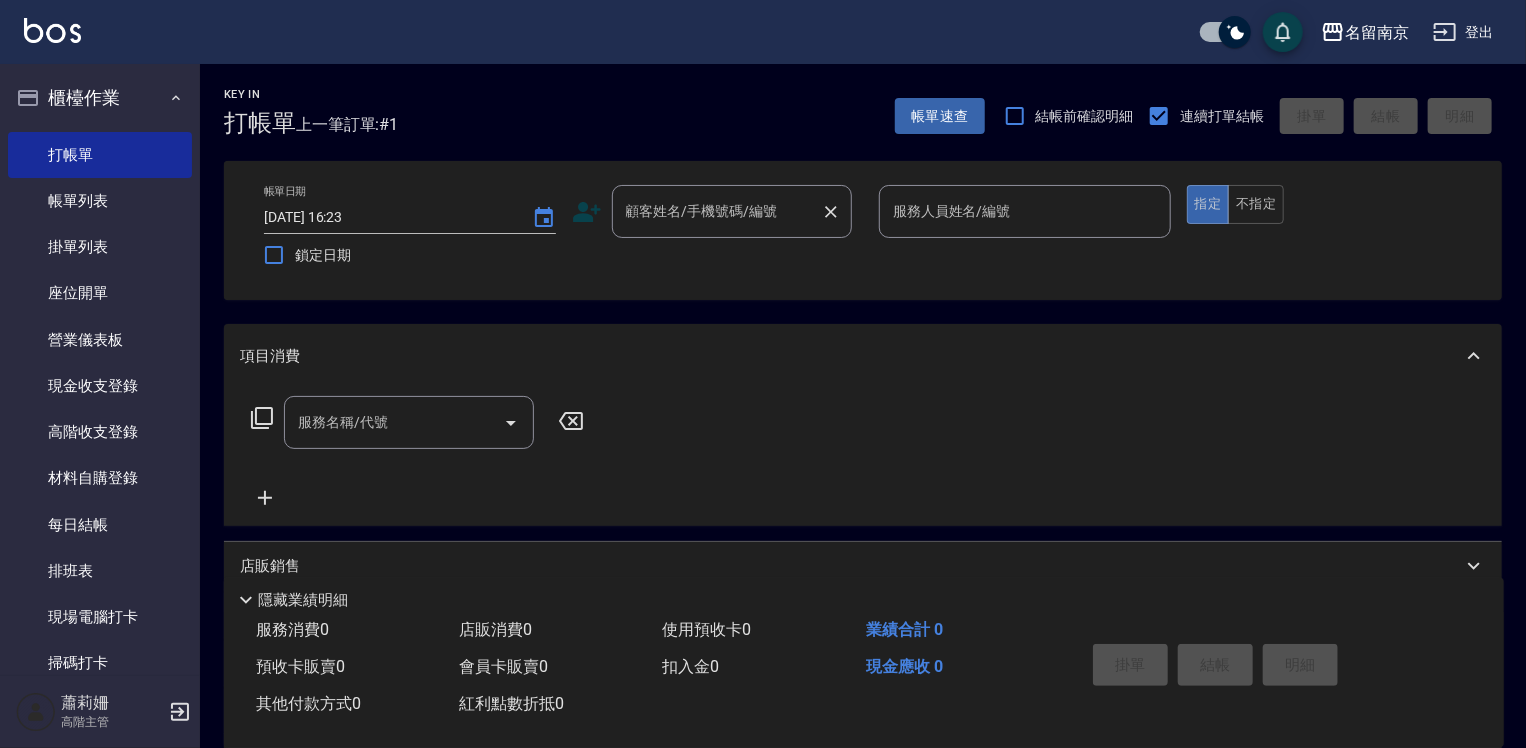 click on "顧客姓名/手機號碼/編號" at bounding box center [717, 211] 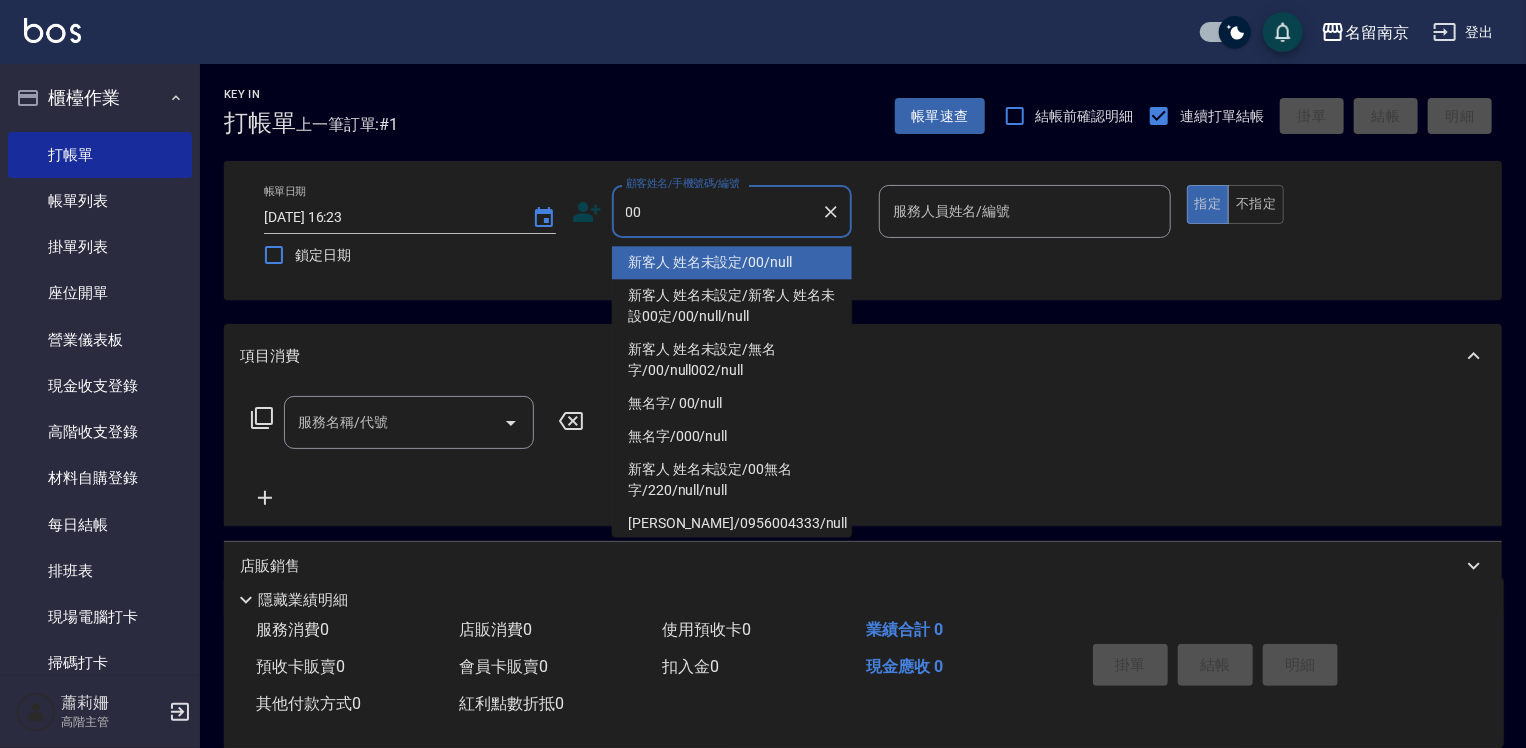 type on "新客人 姓名未設定/00/null" 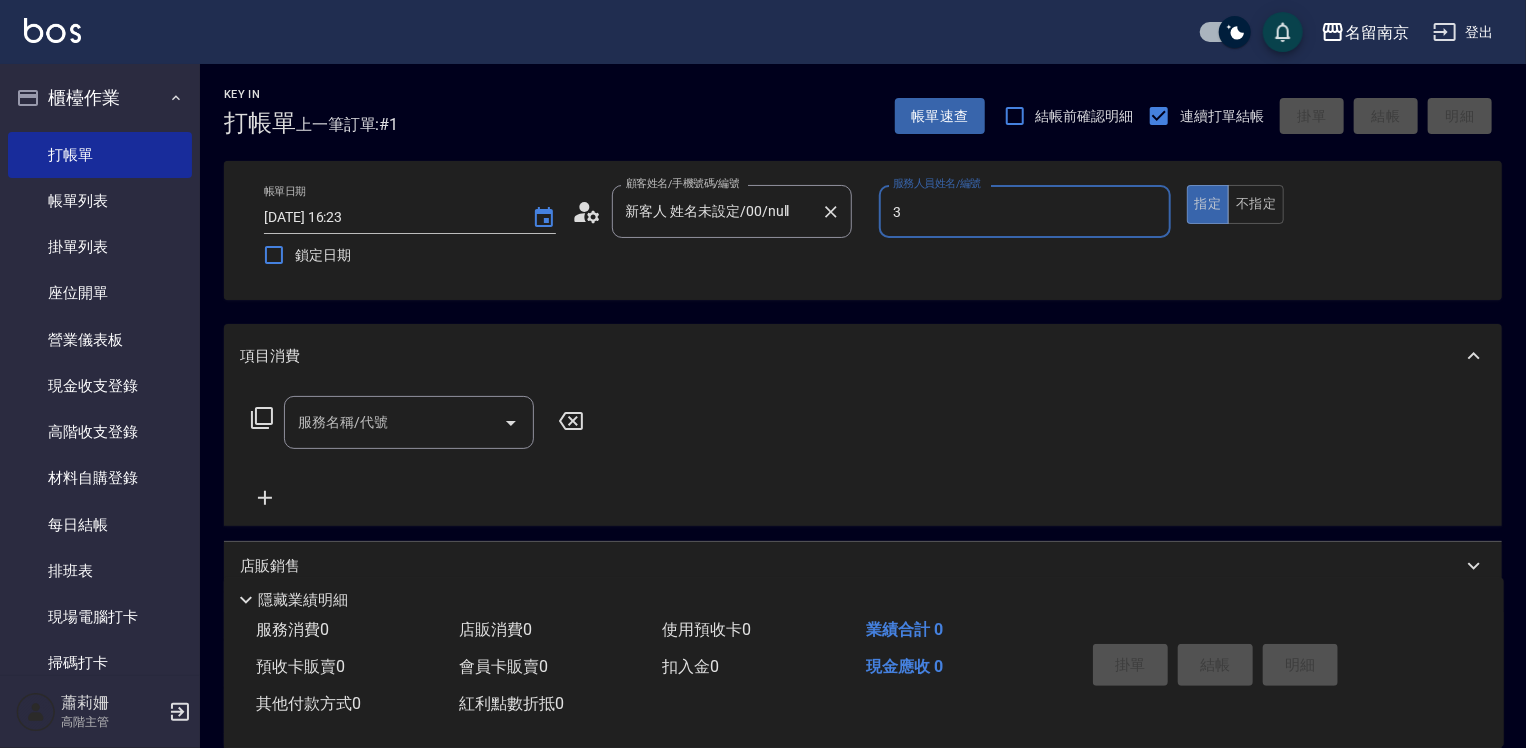 type on "Karen-3" 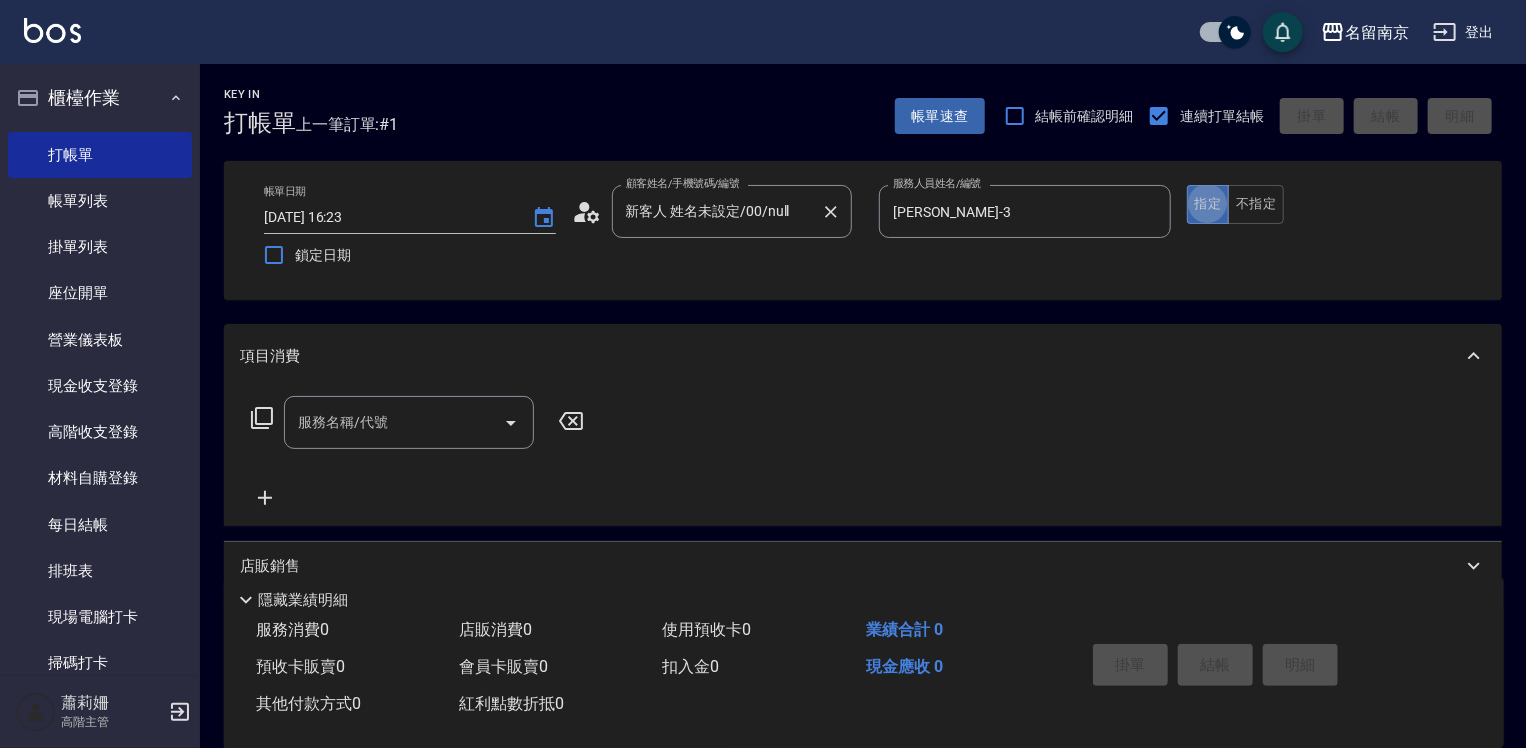 type on "true" 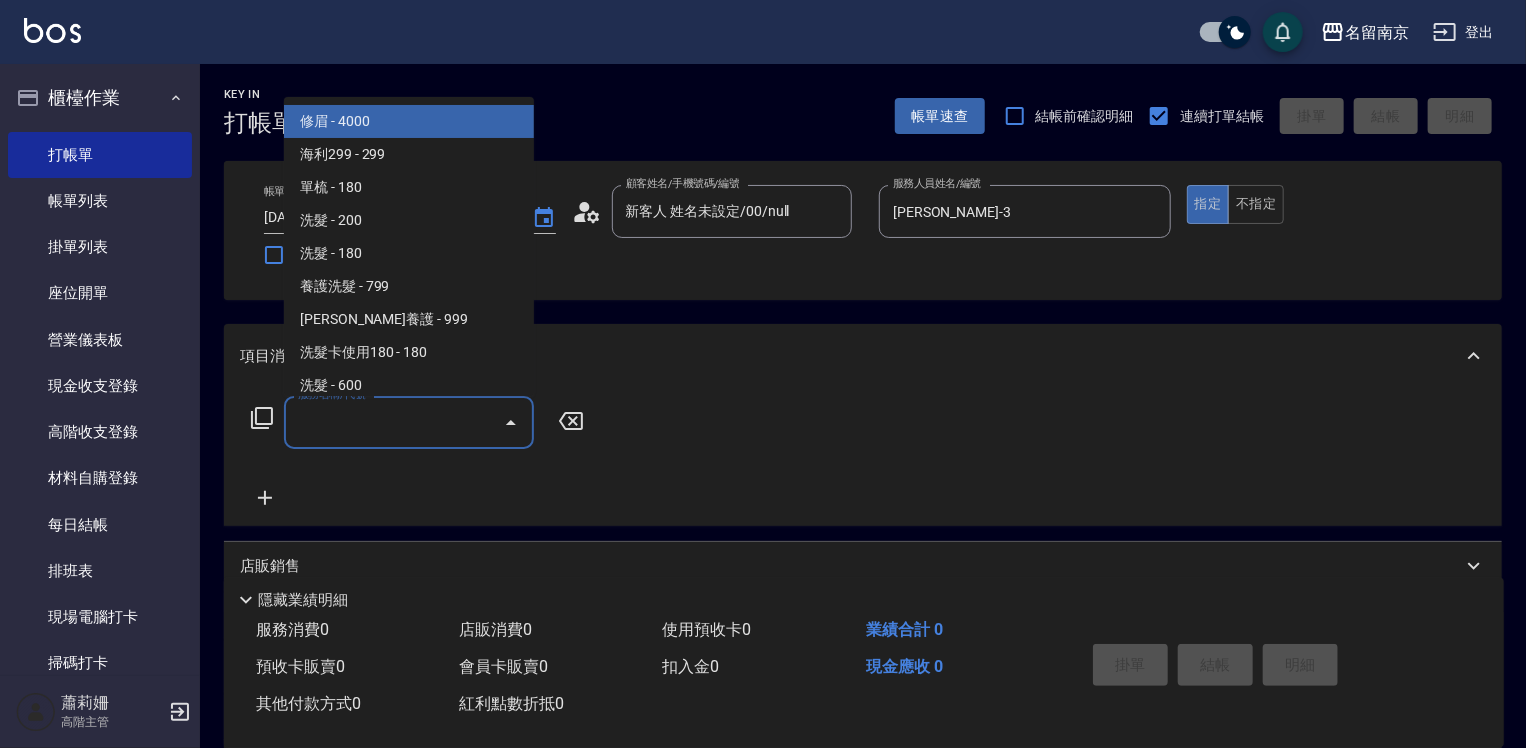 click on "服務名稱/代號" at bounding box center [394, 422] 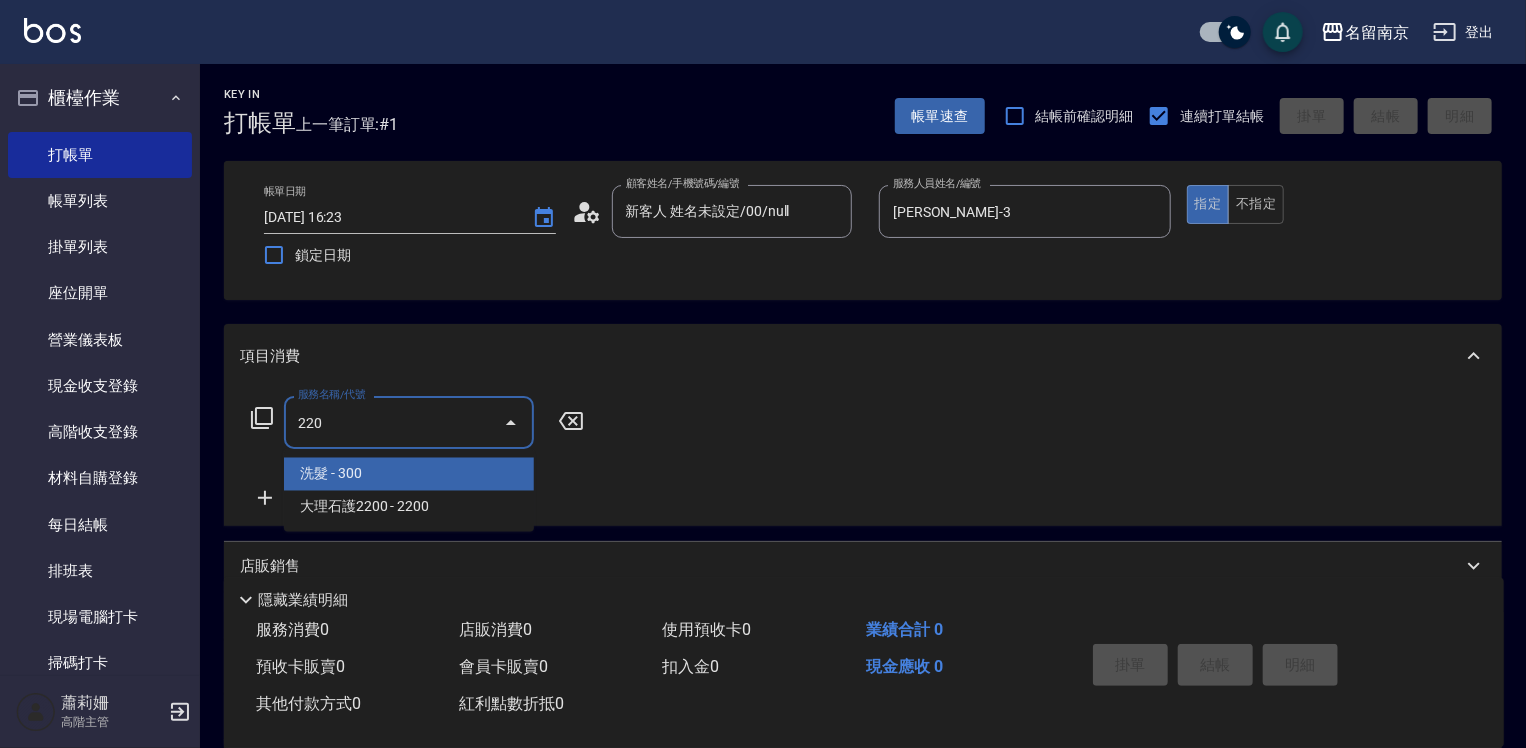 type on "洗髮(220)" 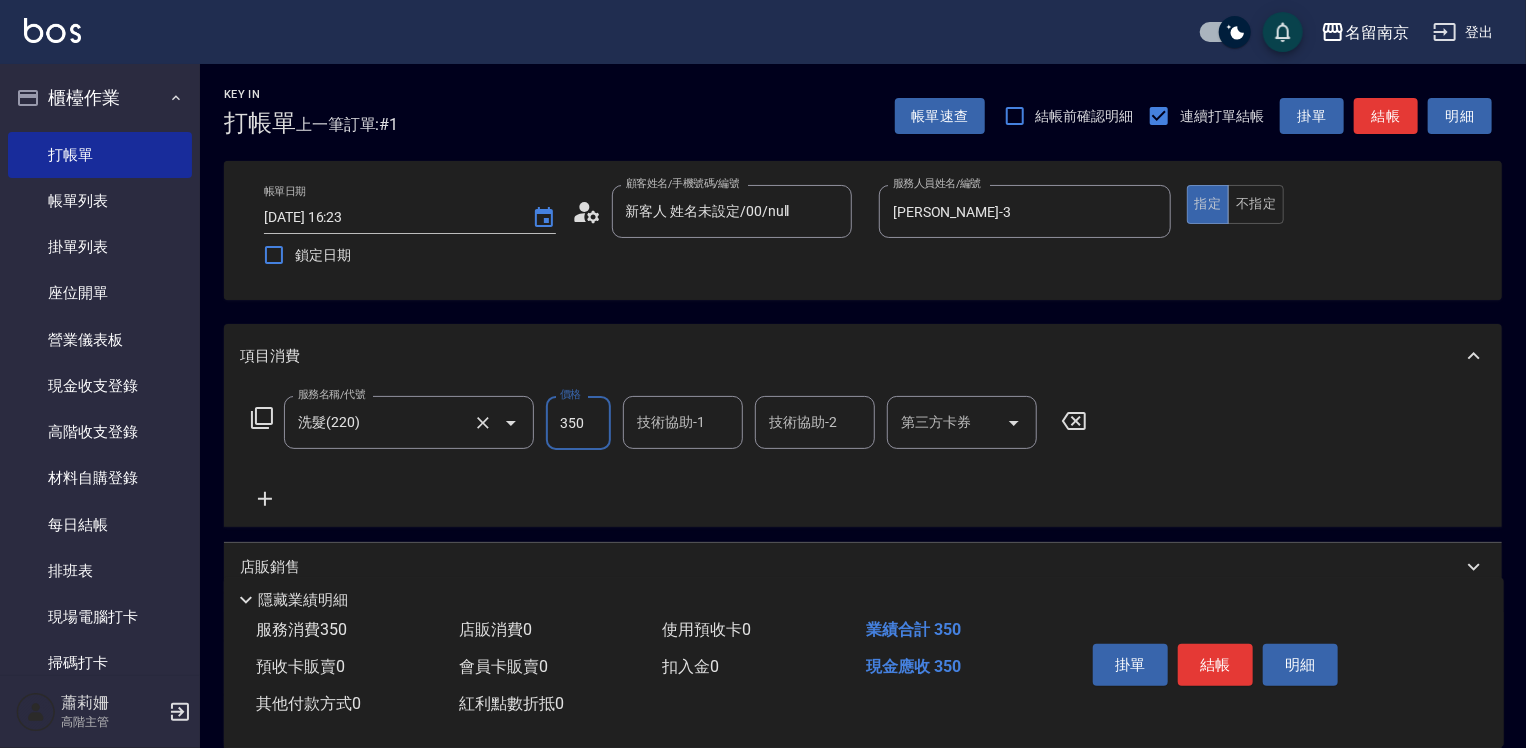 type on "350" 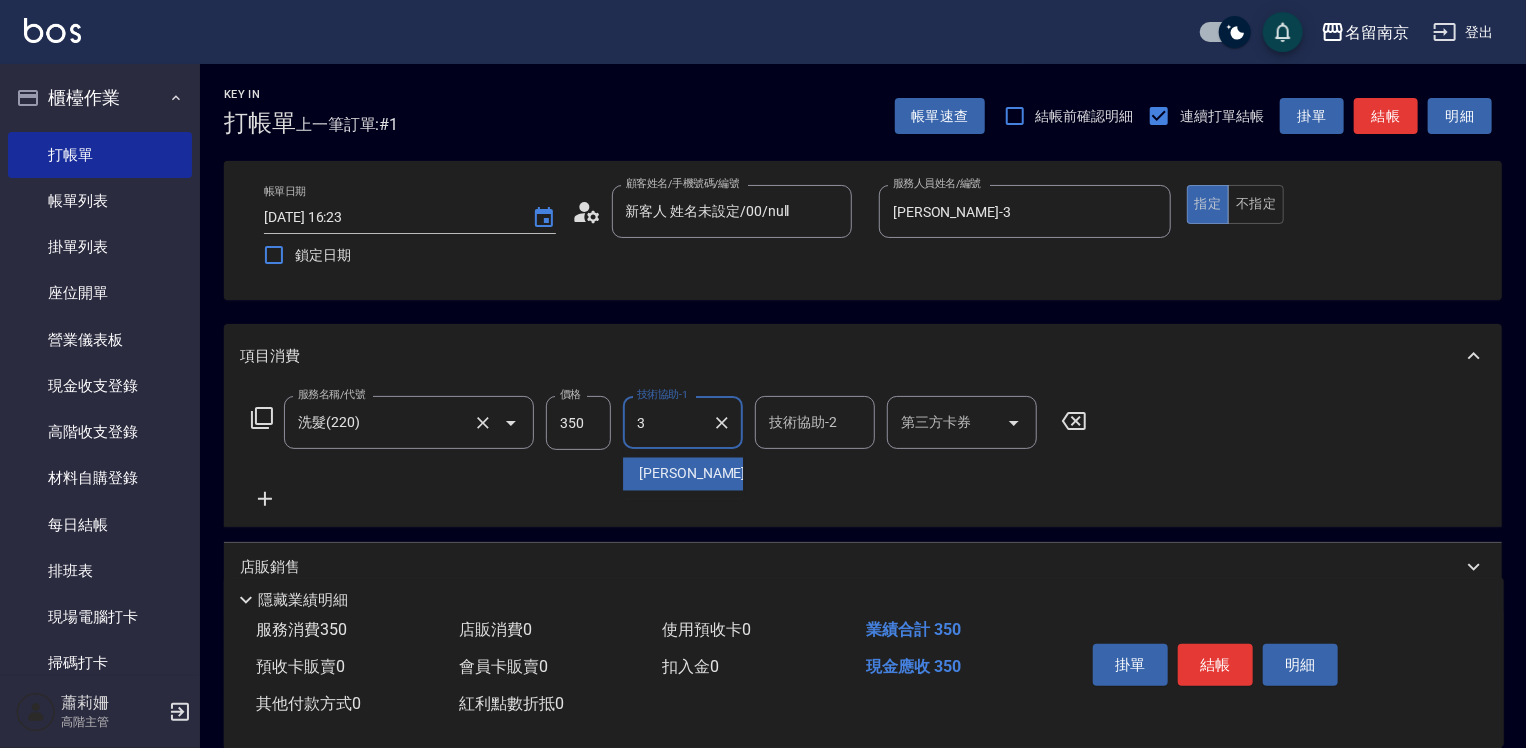 type on "Karen-3" 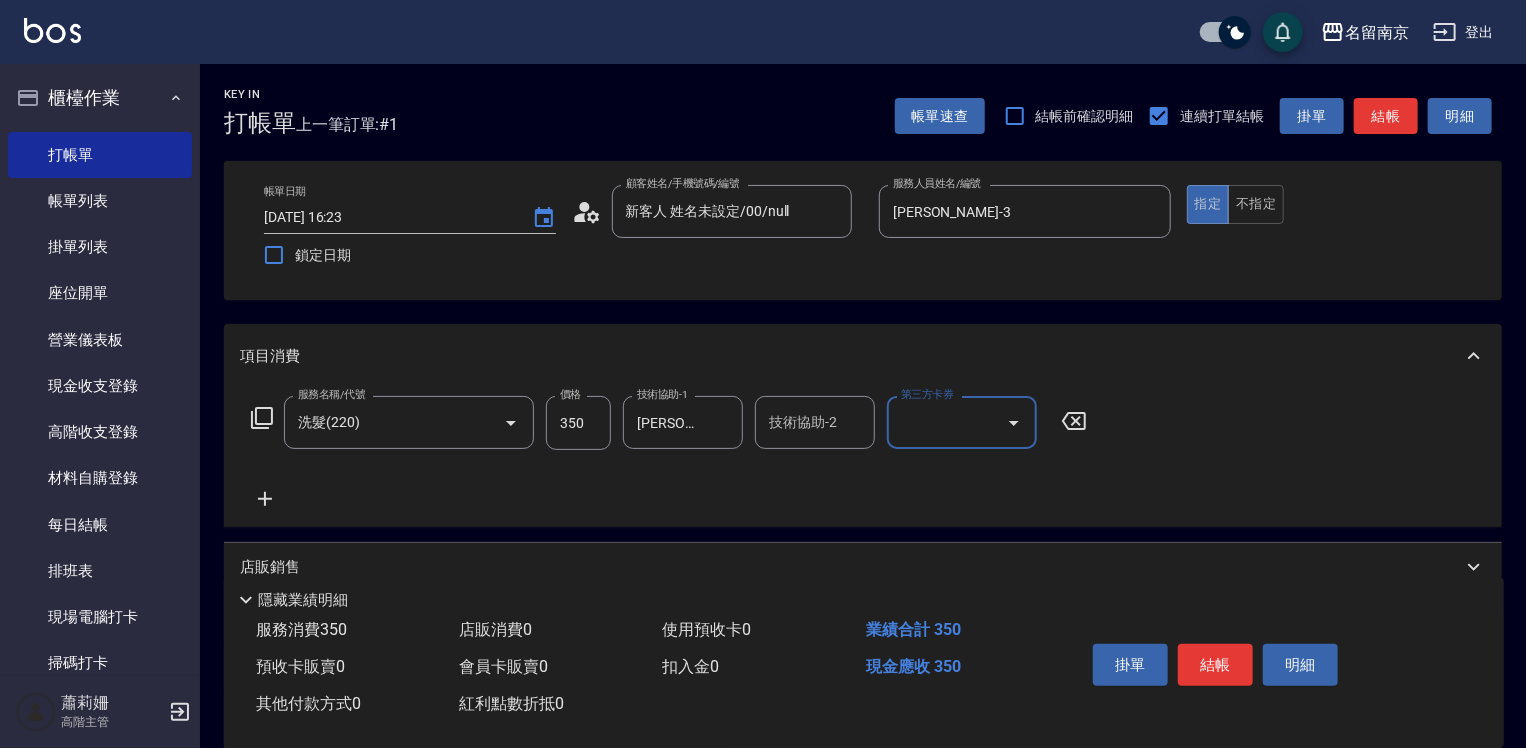 click 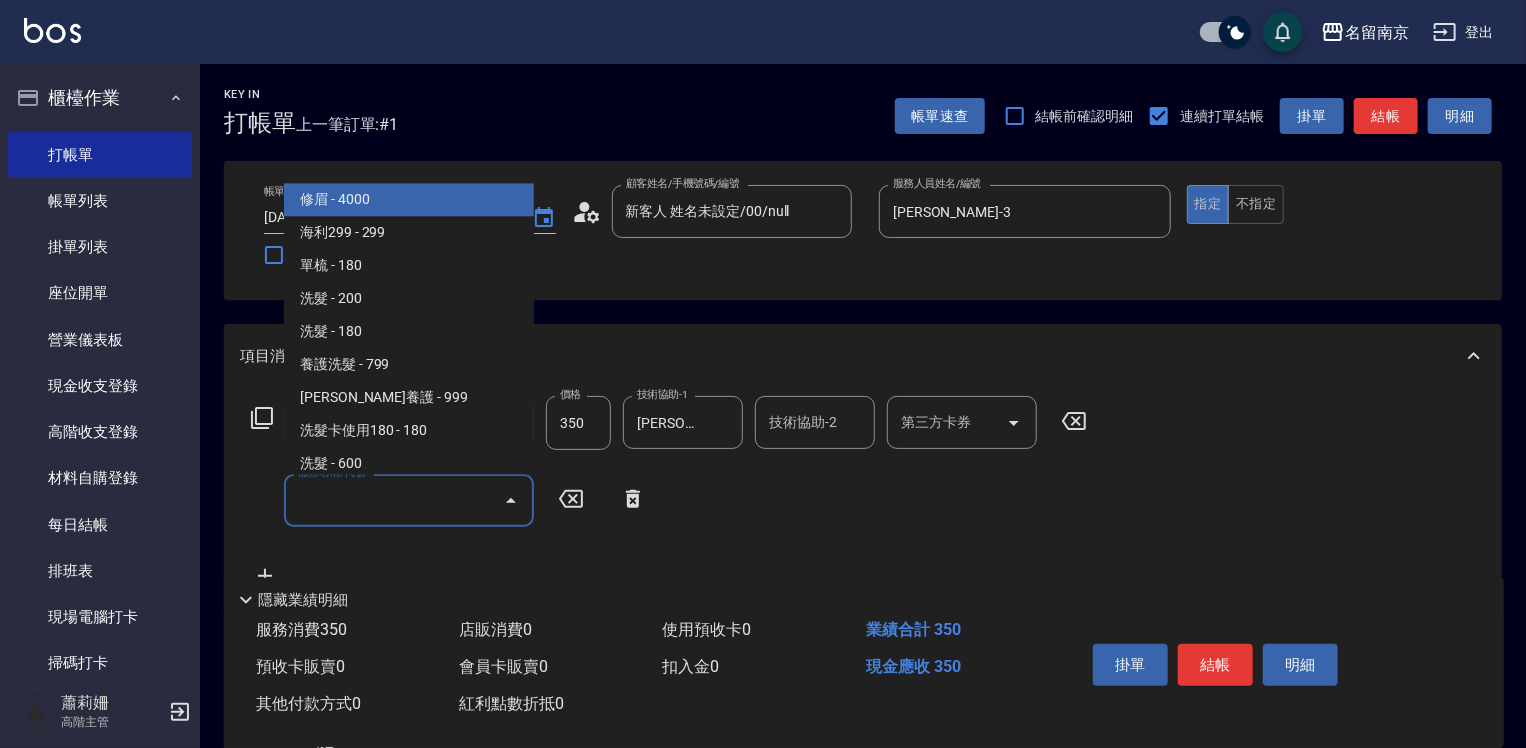click on "服務名稱/代號" at bounding box center (394, 500) 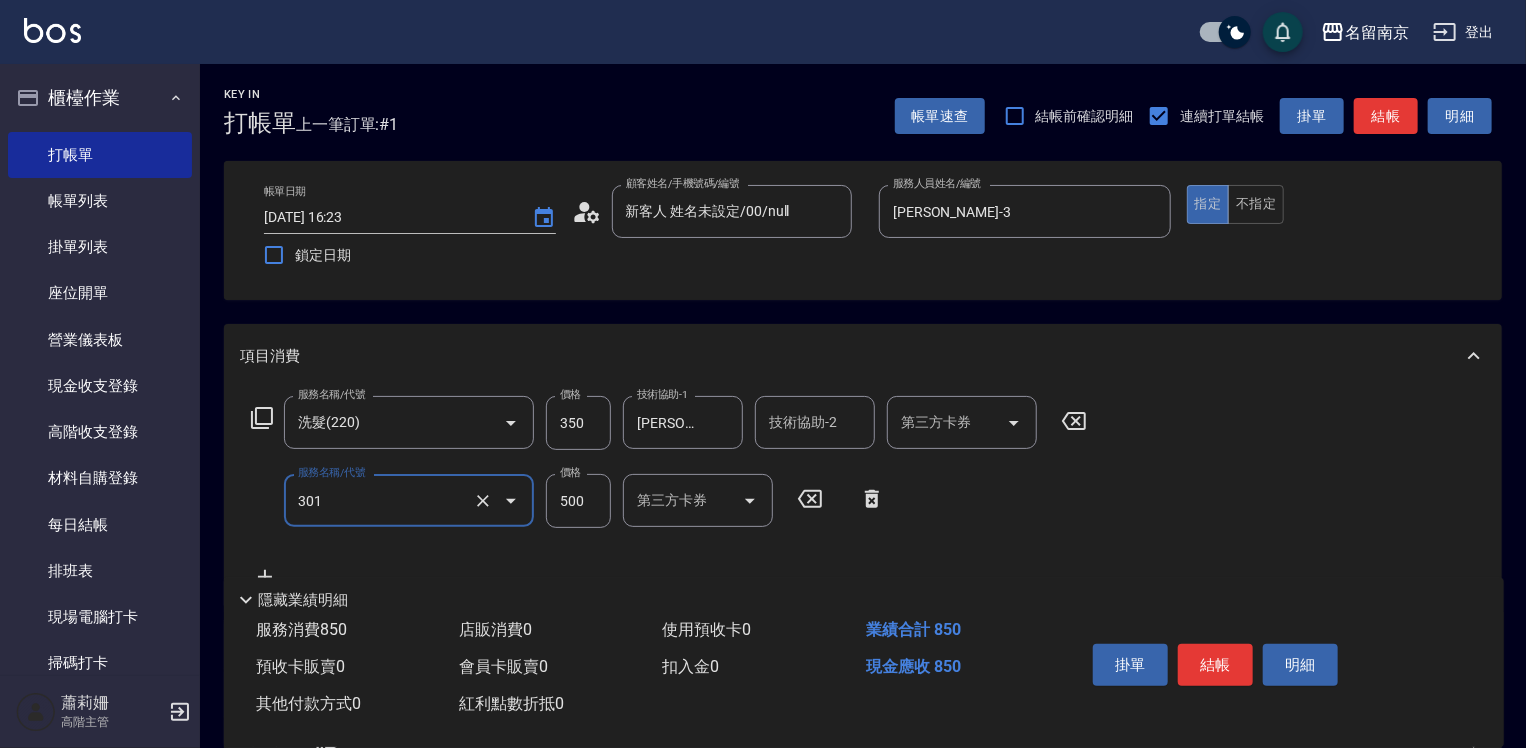 type on "剪髮(301)" 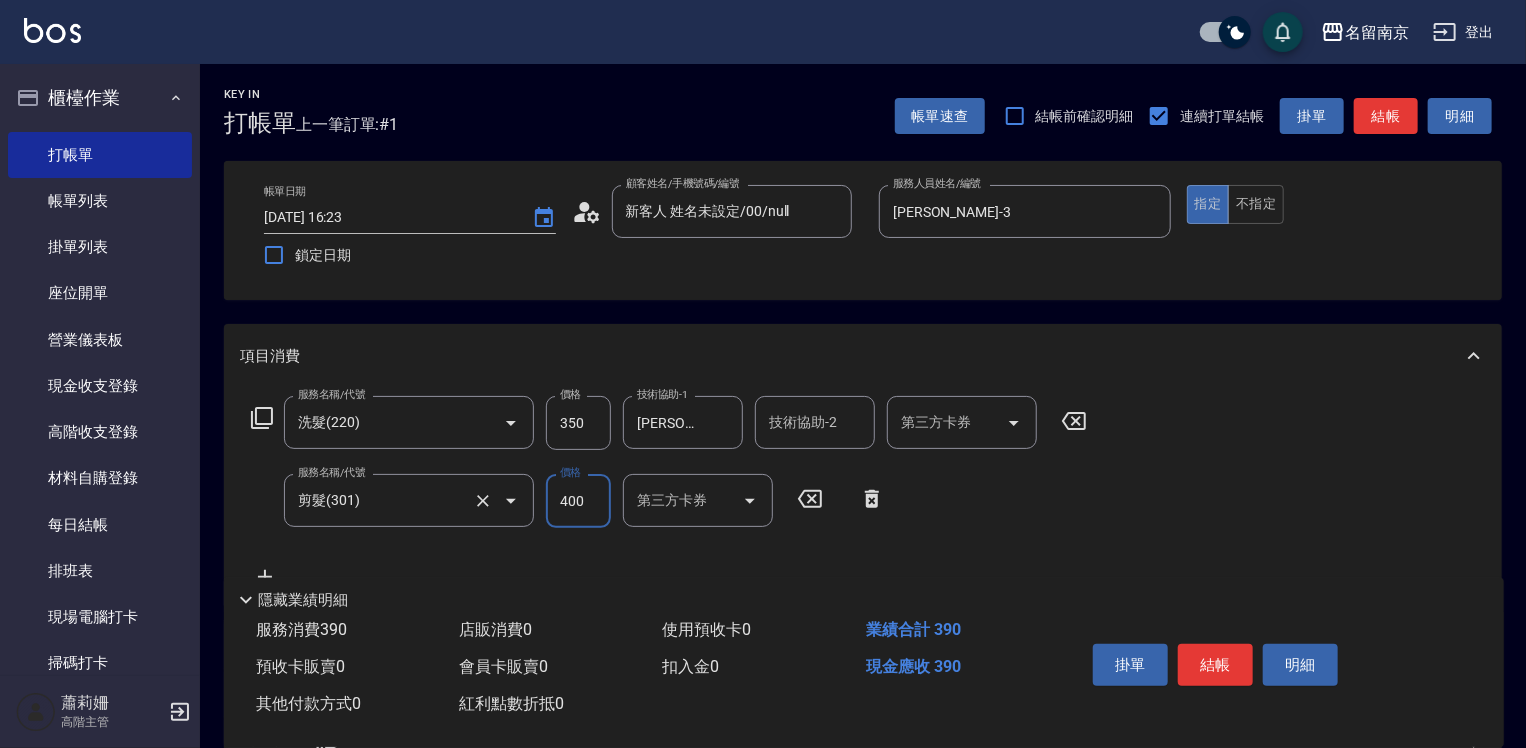 type on "400" 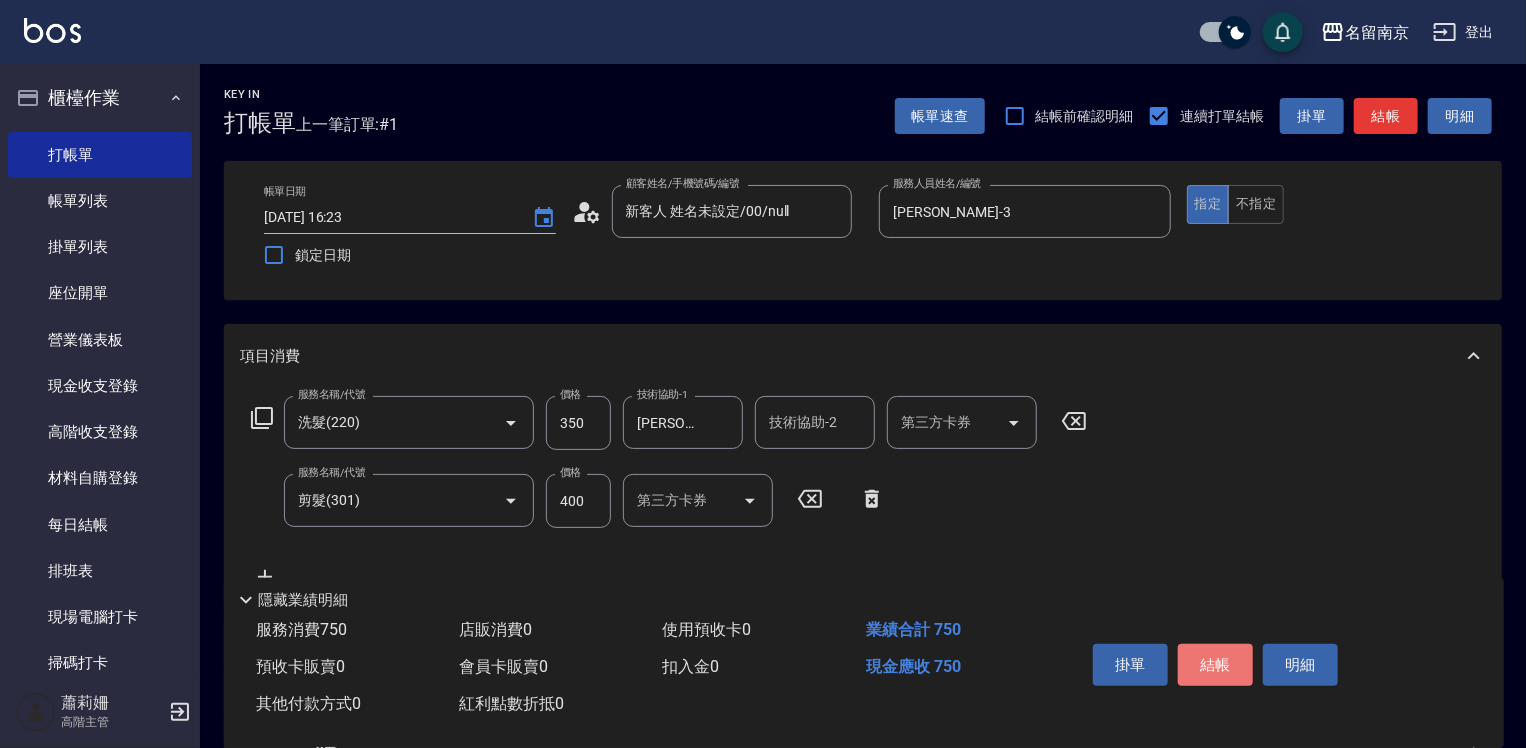 click on "結帳" at bounding box center (1215, 665) 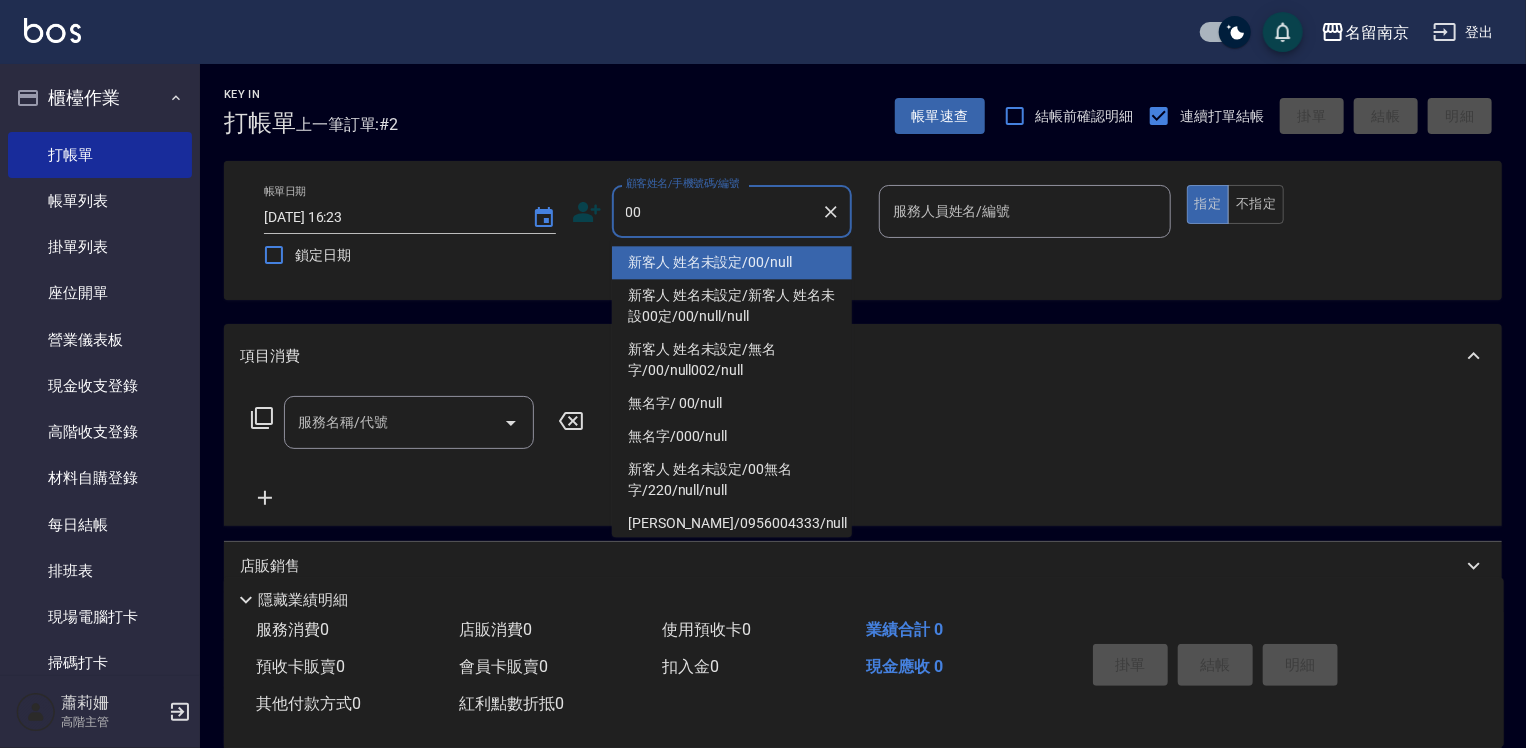 type on "新客人 姓名未設定/00/null" 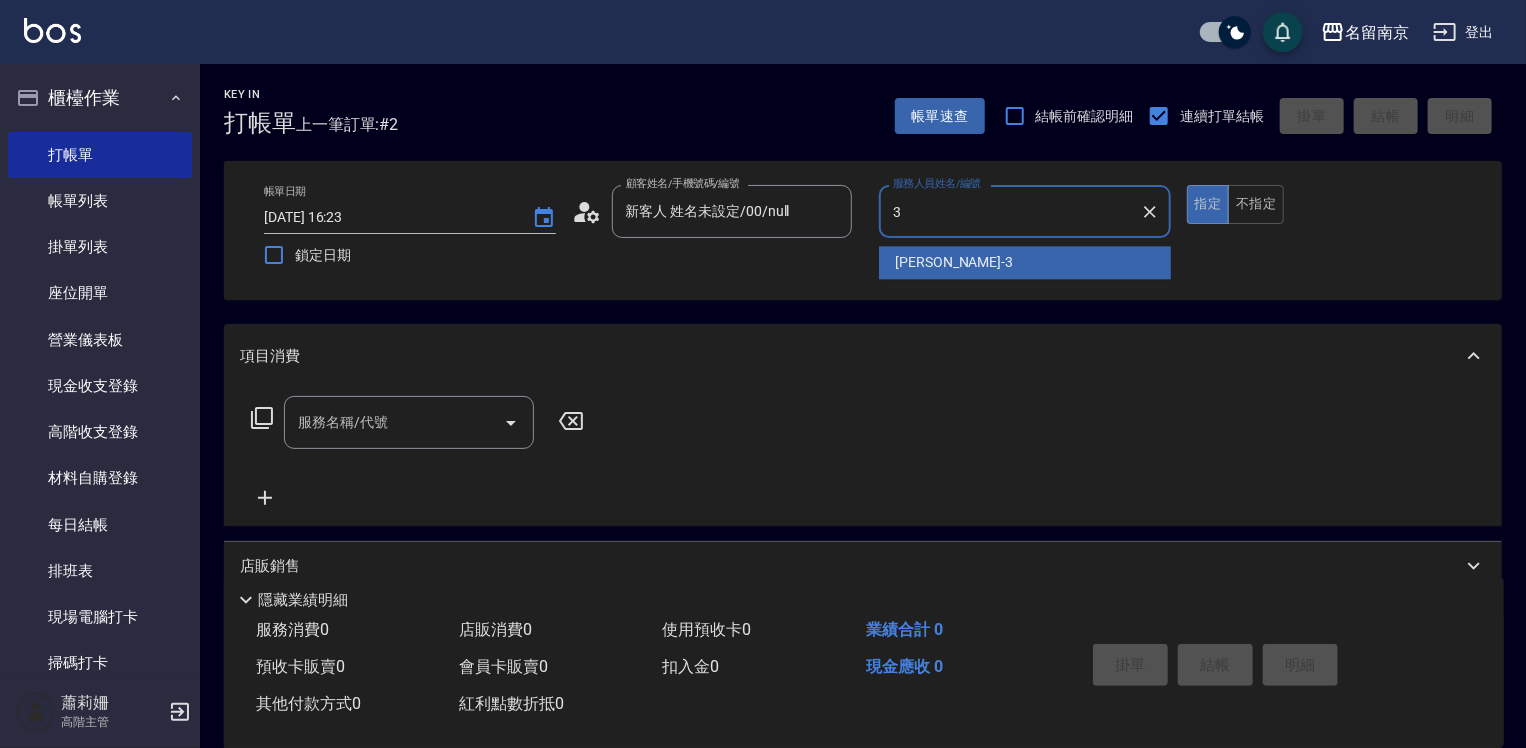 type on "Karen-3" 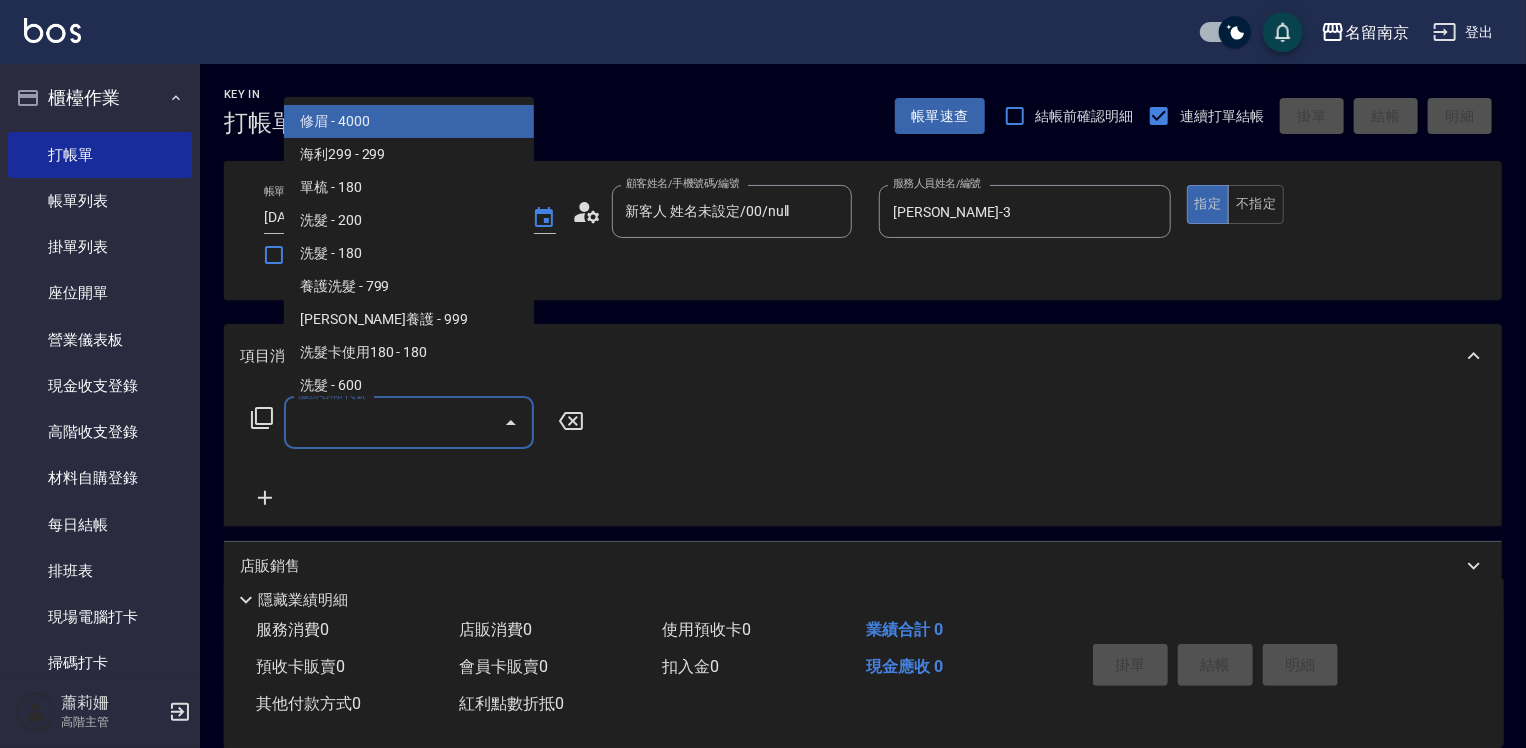 click on "服務名稱/代號" at bounding box center (394, 422) 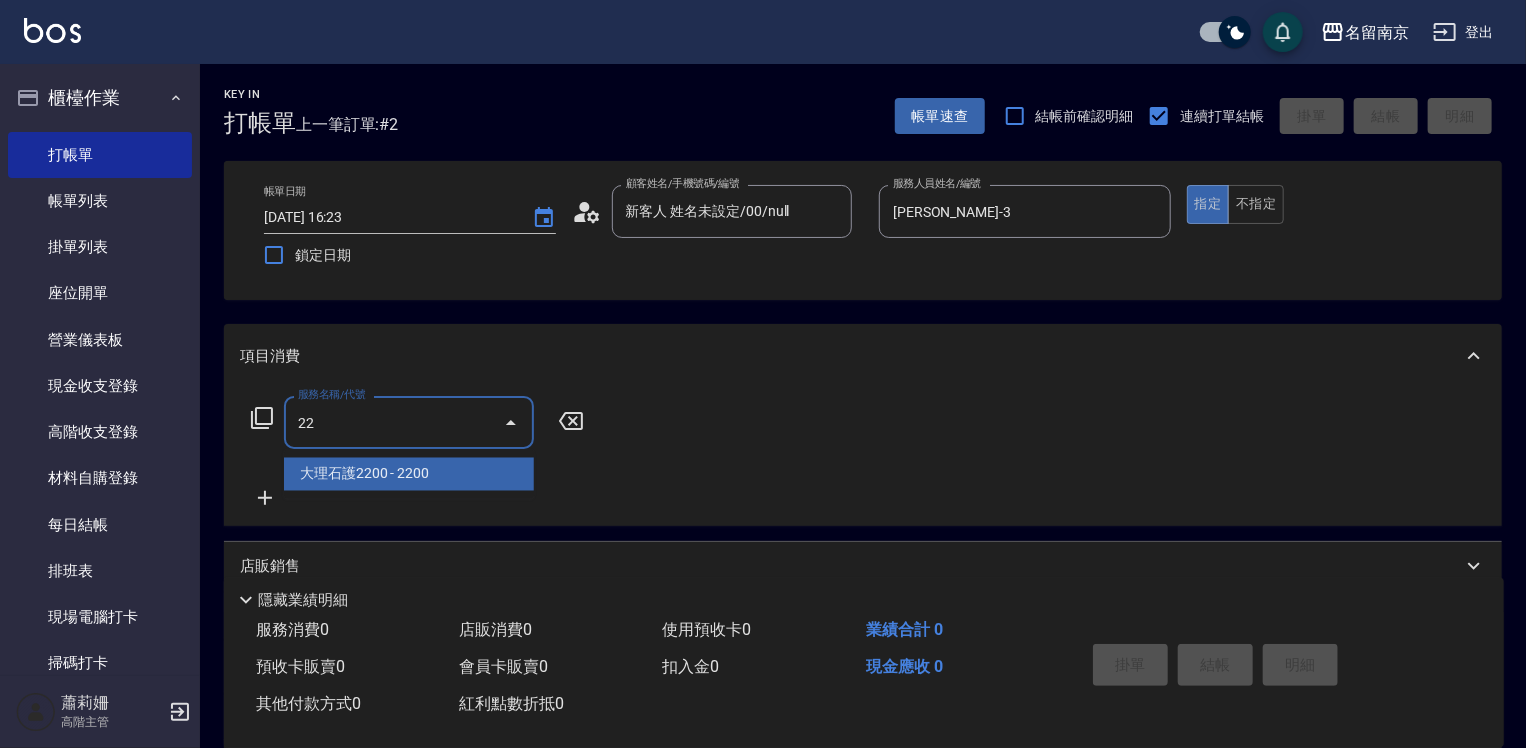 type on "220" 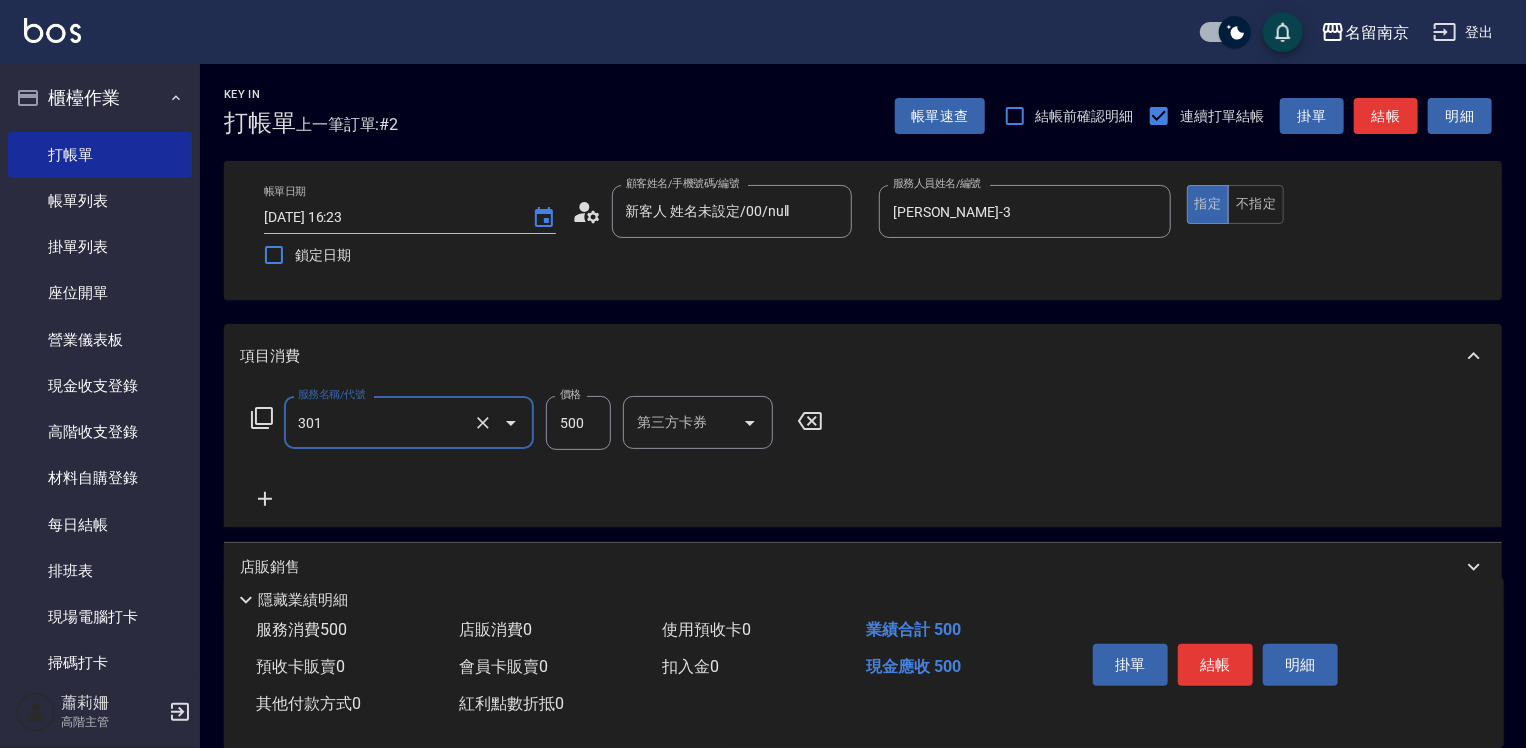 type on "剪髮(301)" 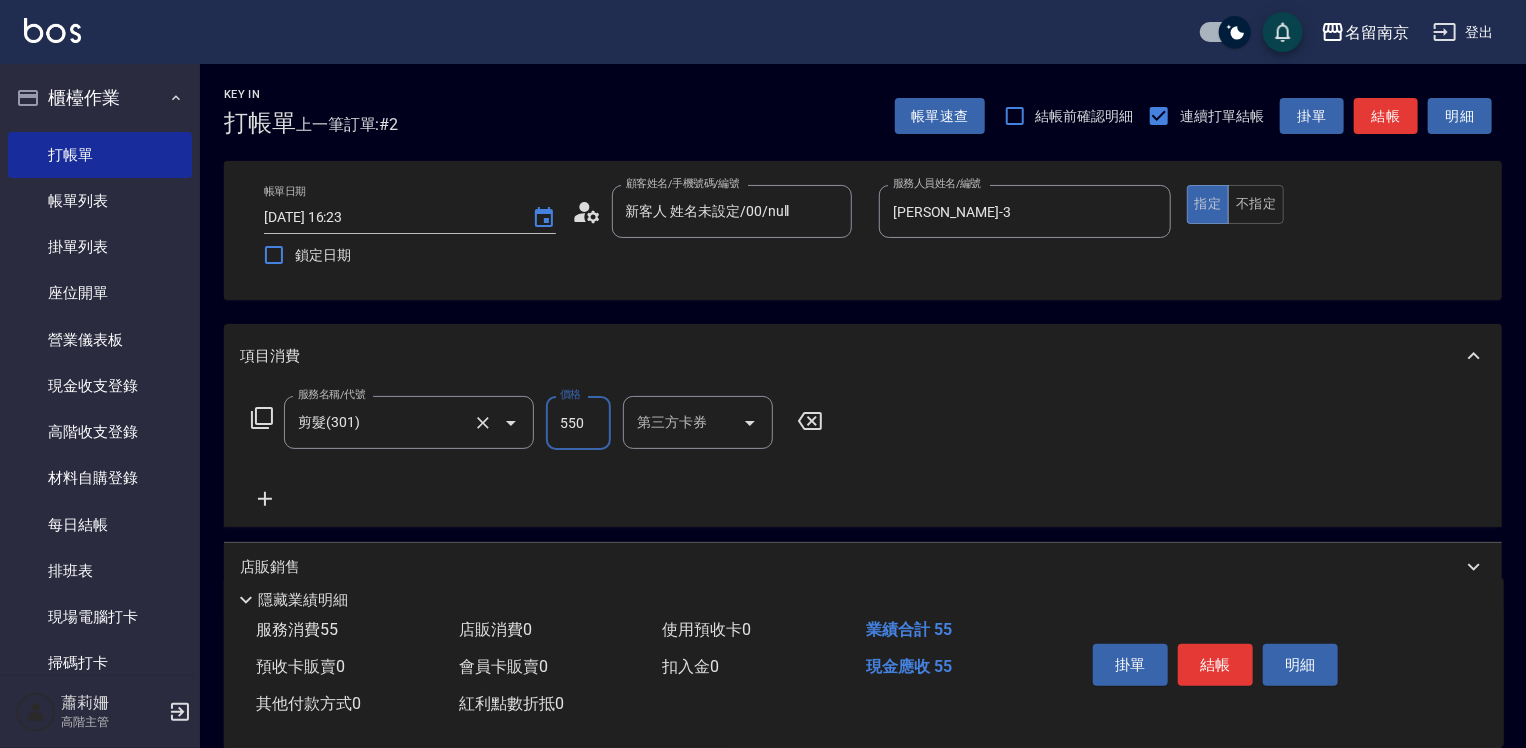 type on "550" 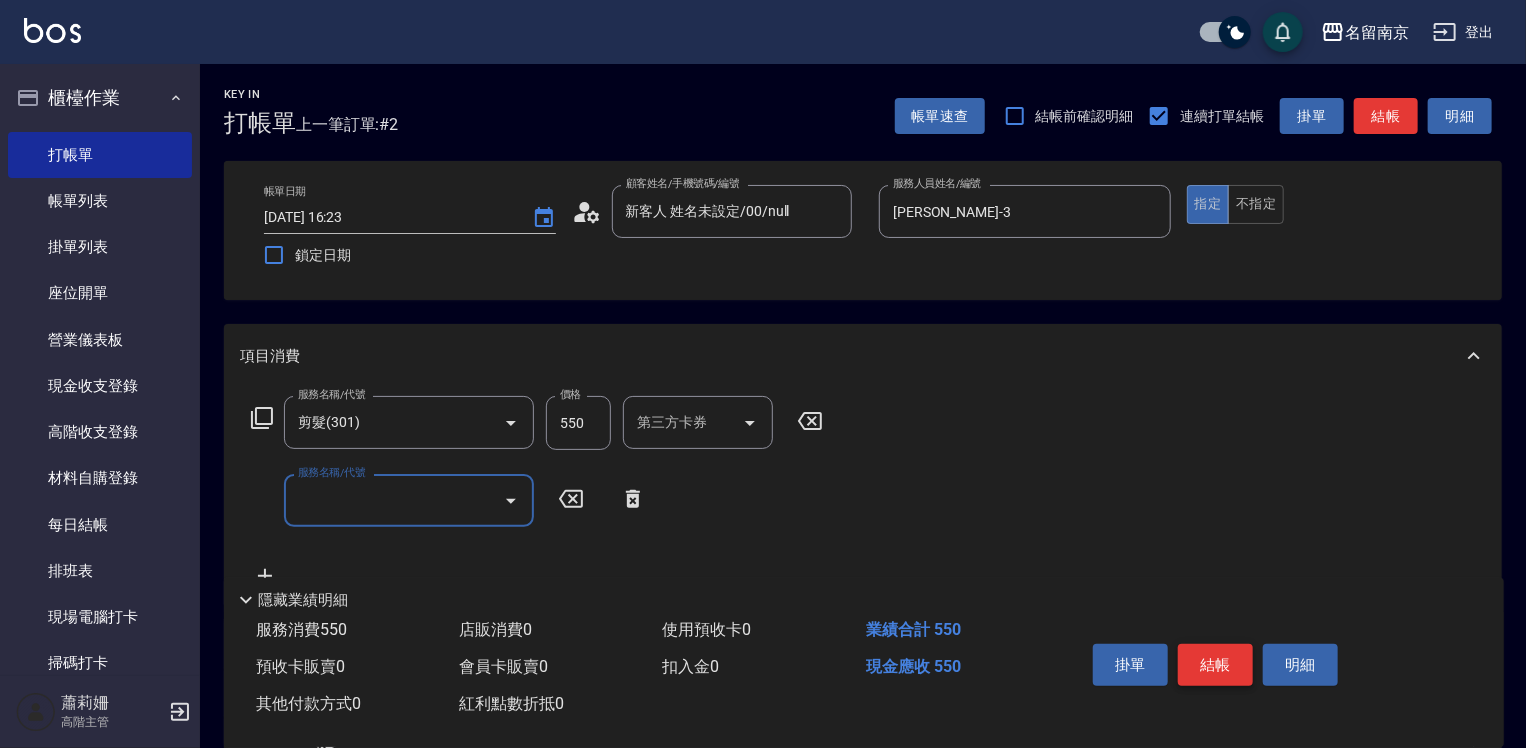 click on "結帳" at bounding box center (1215, 665) 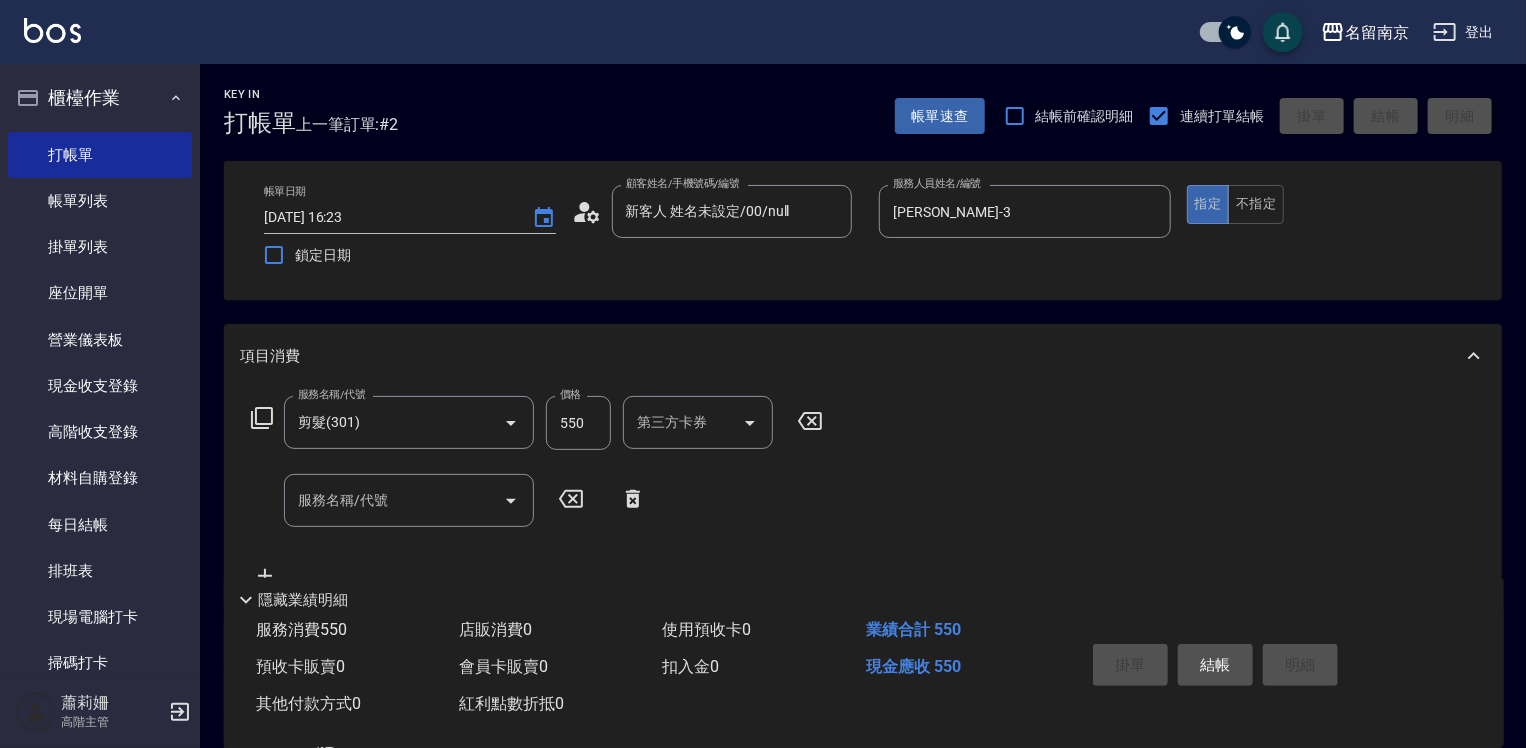 type 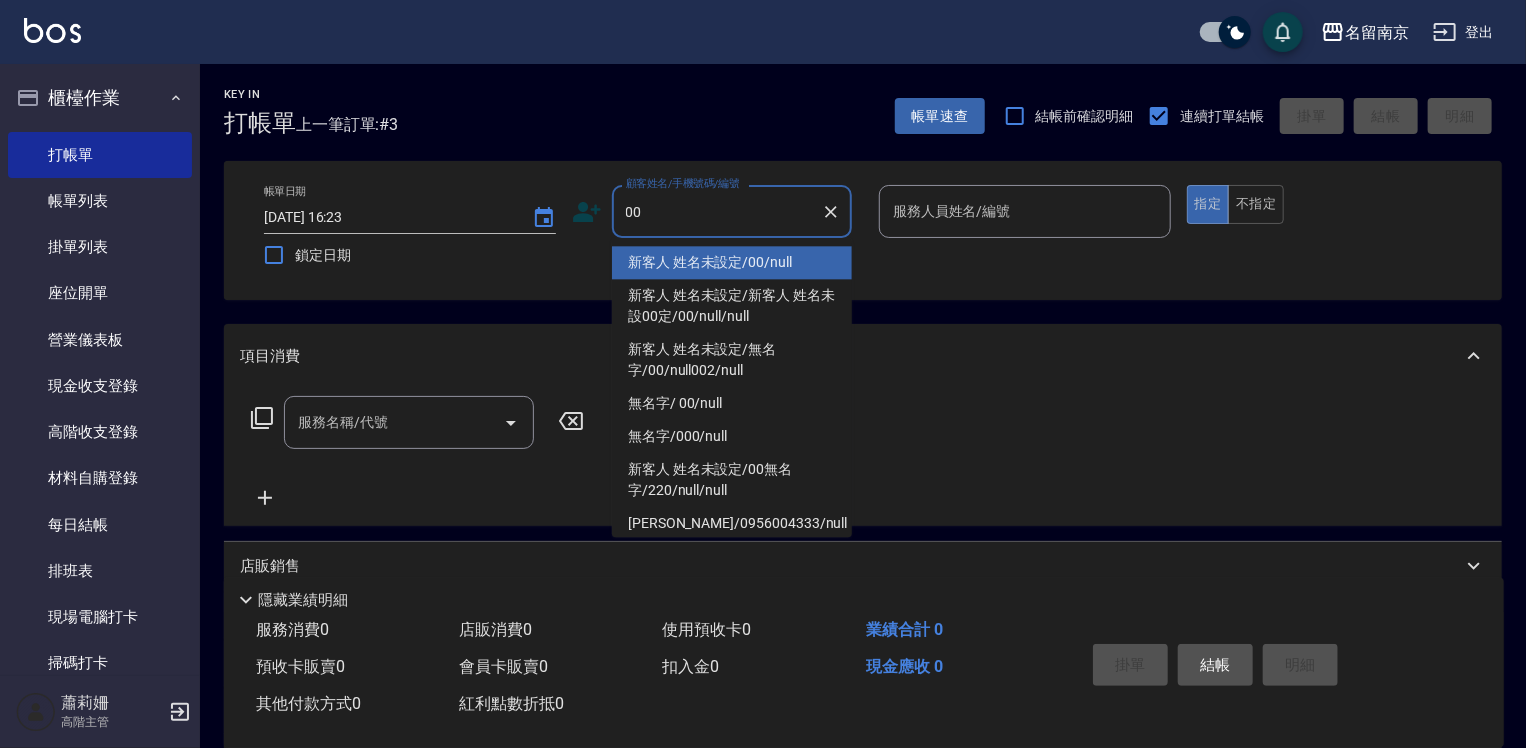 type on "新客人 姓名未設定/00/null" 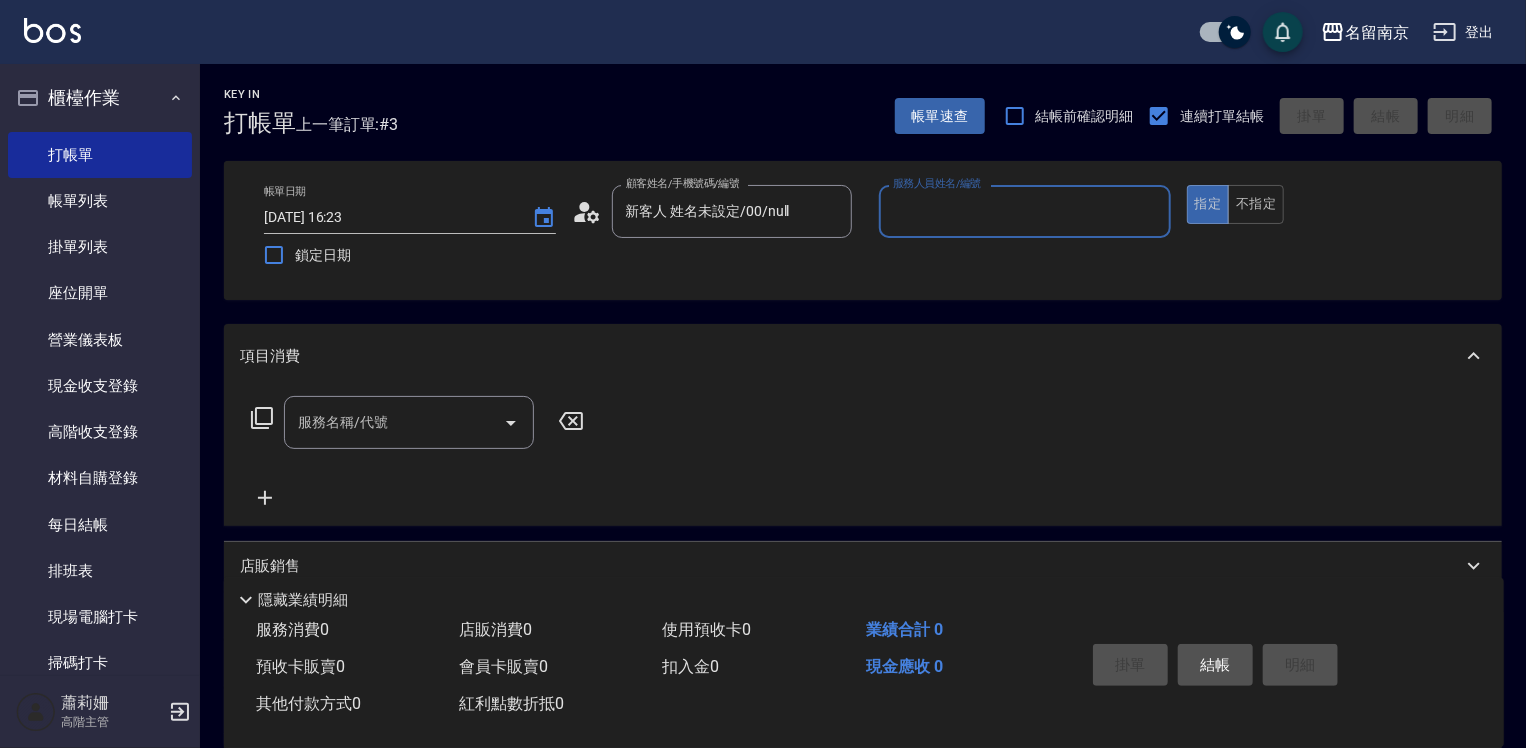 type on "2" 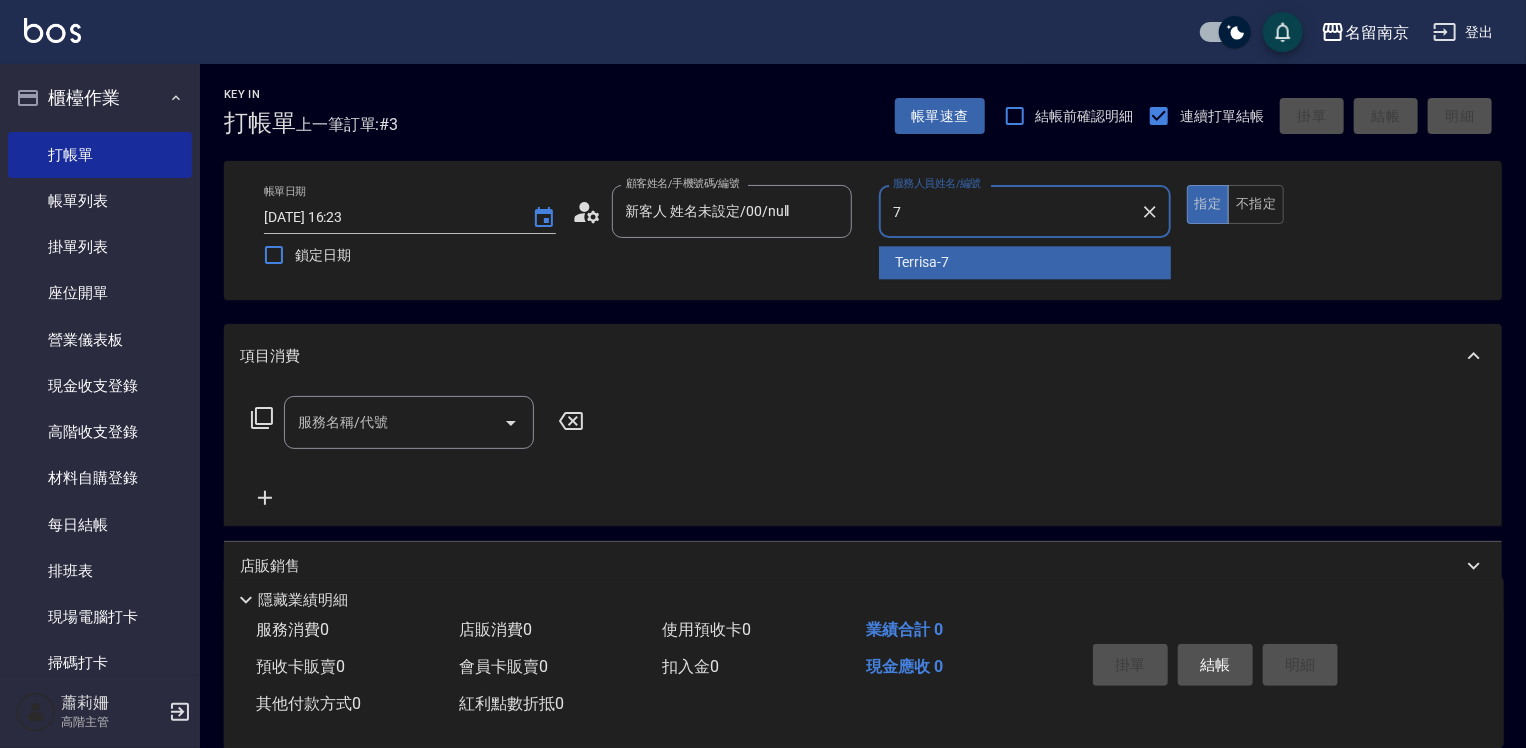 type on "Terrisa-7" 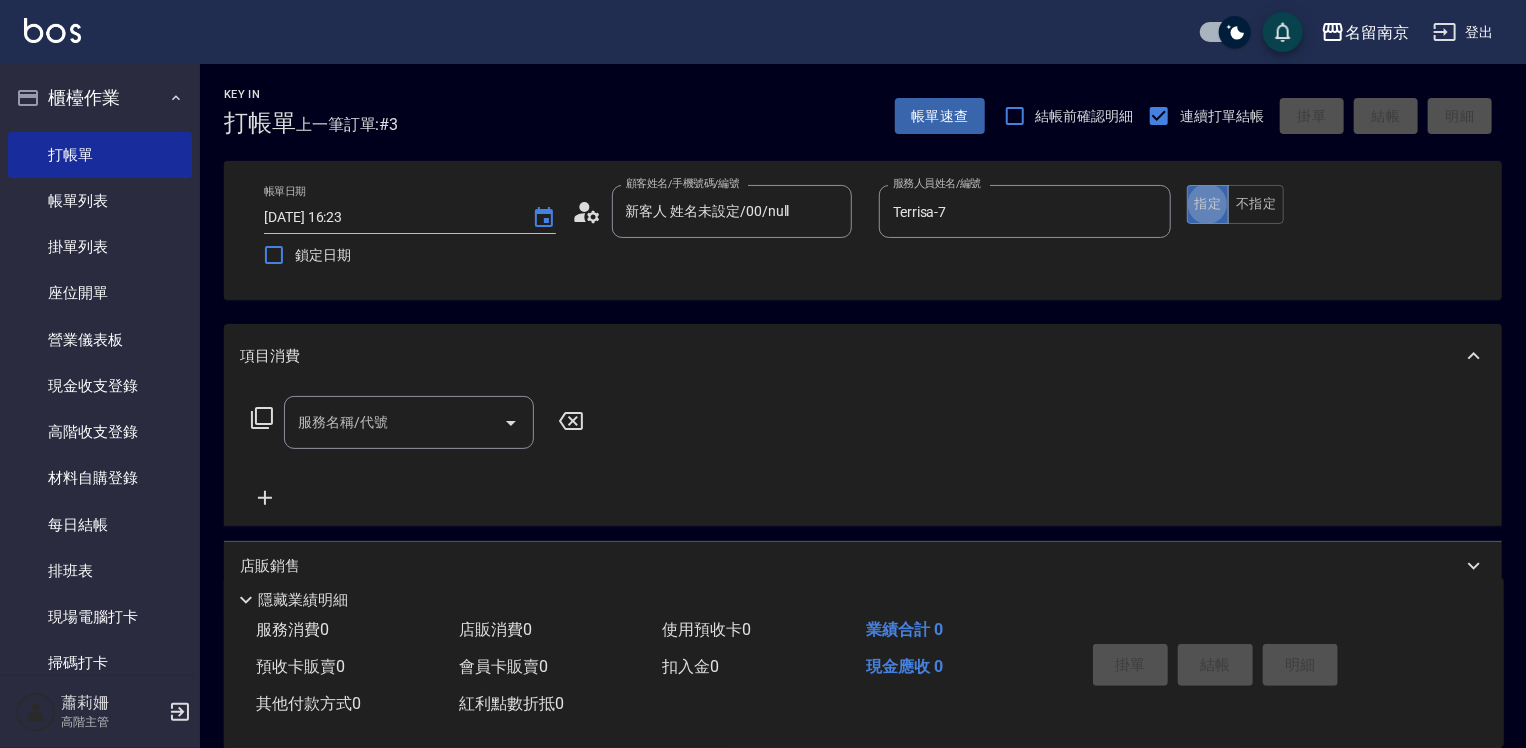 click on "服務名稱/代號" at bounding box center (394, 422) 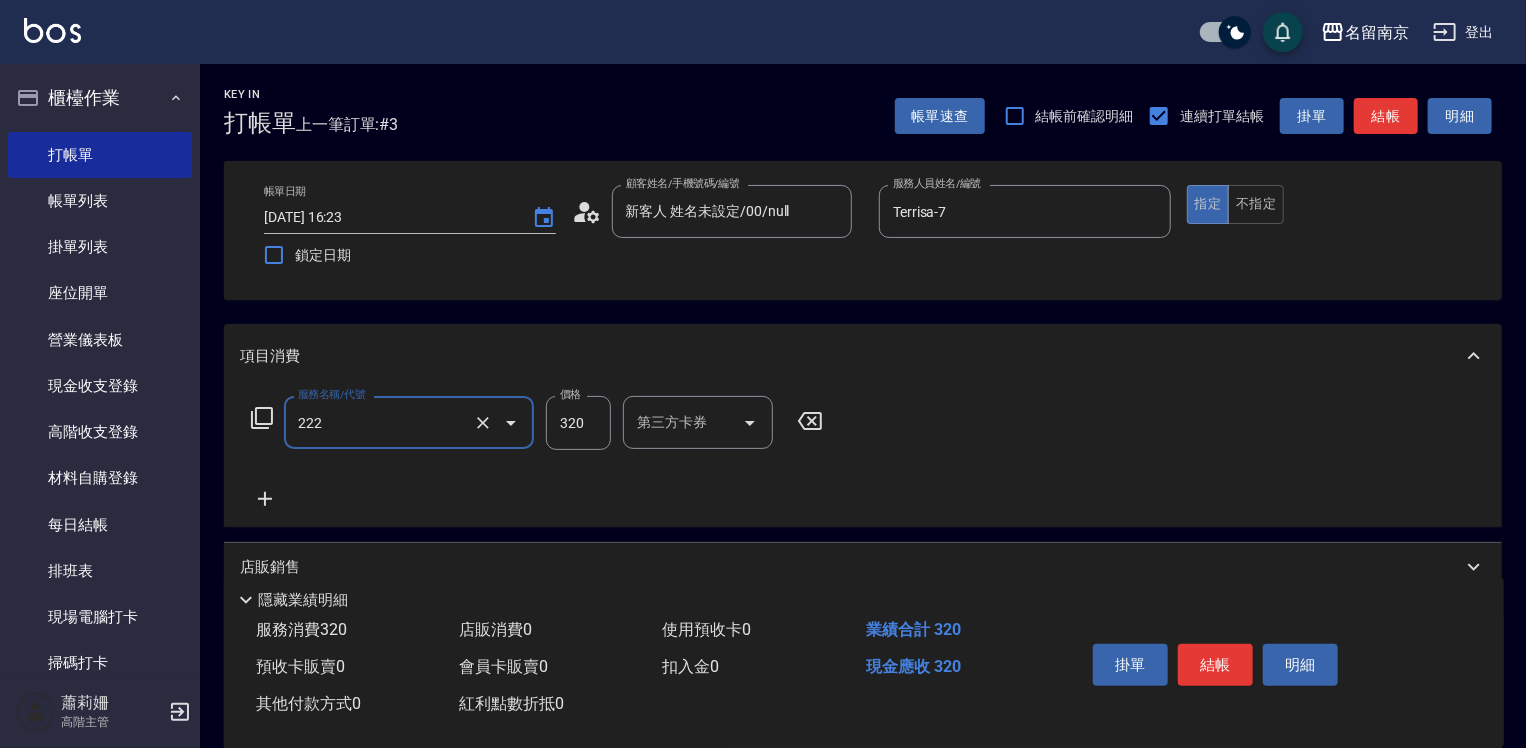 type on "洗髮卡使用320(222)" 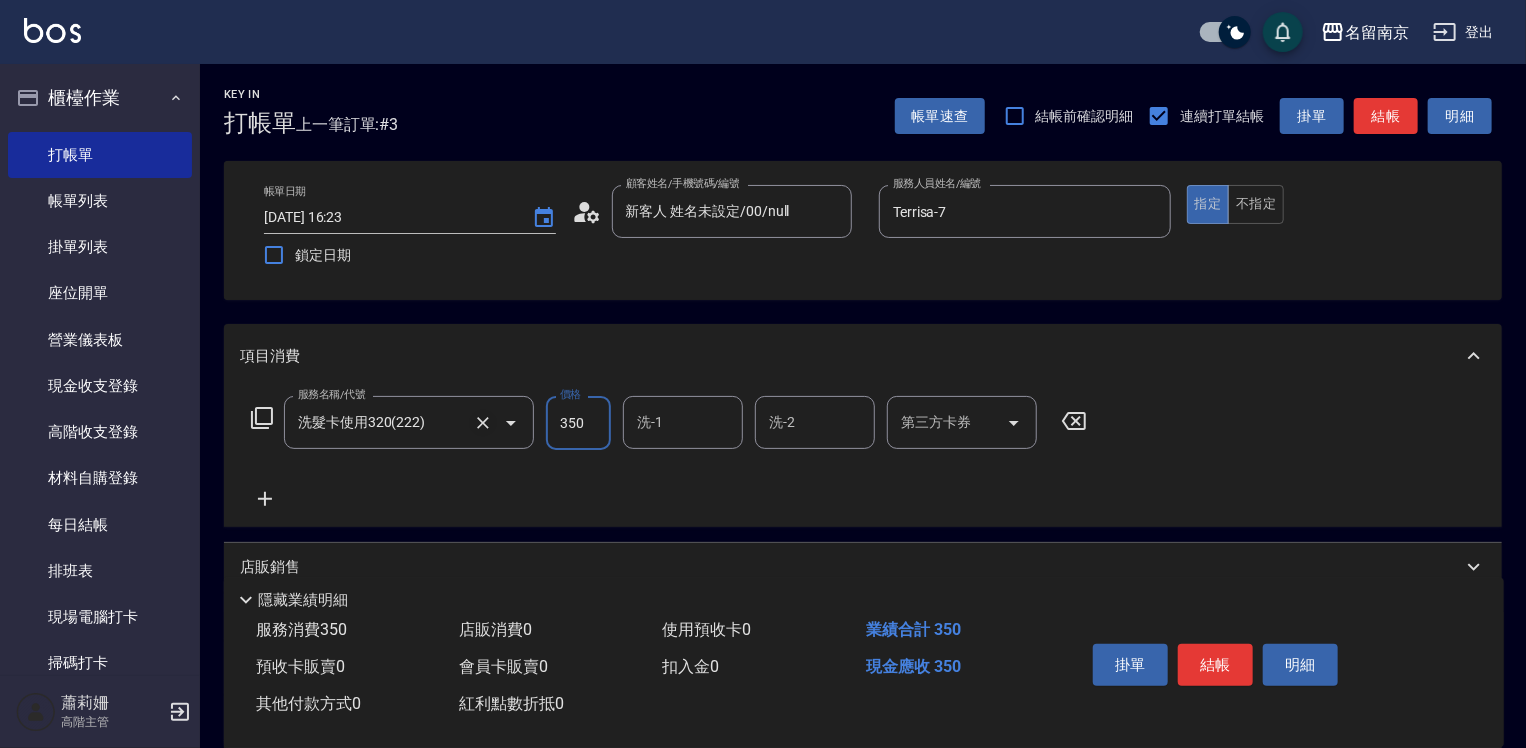type on "350" 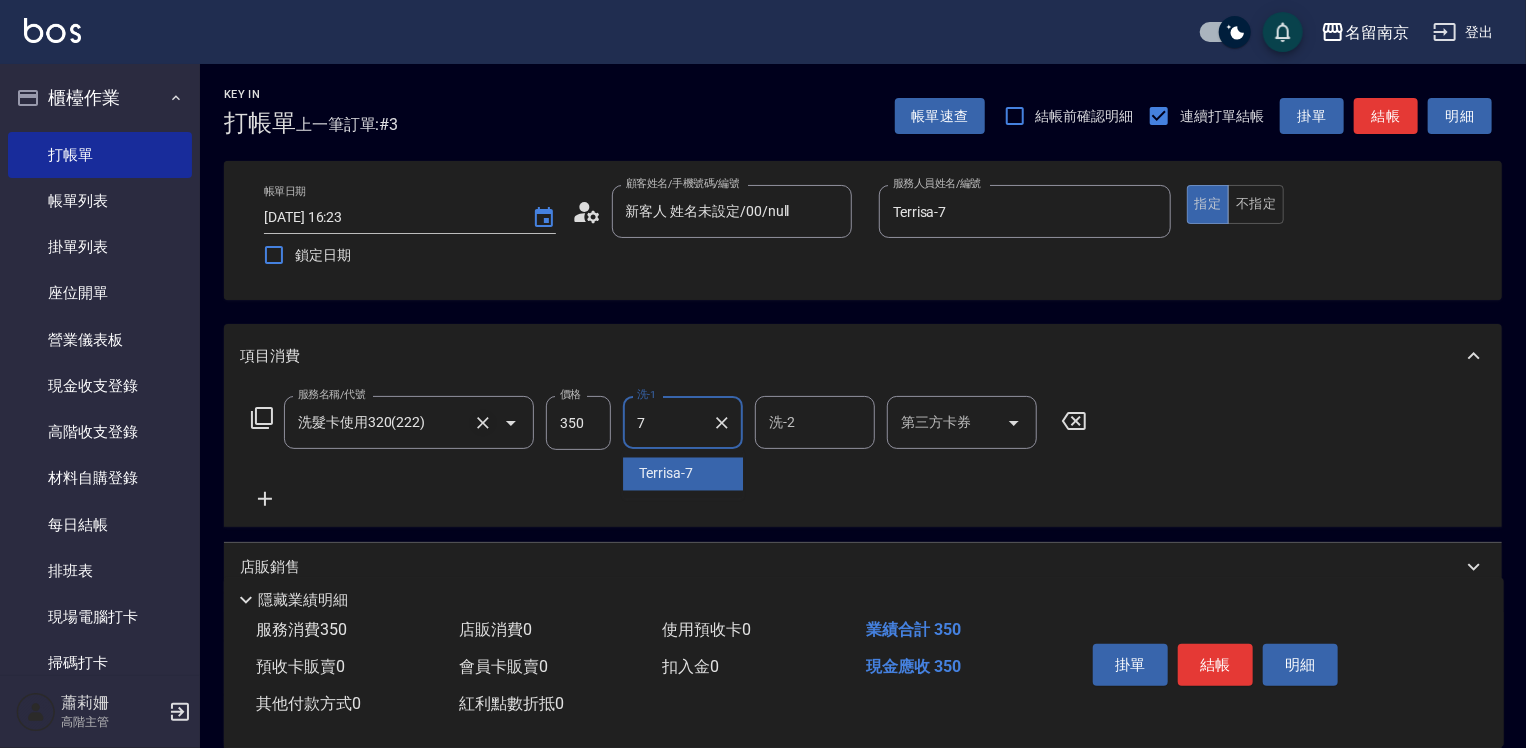type on "Terrisa-7" 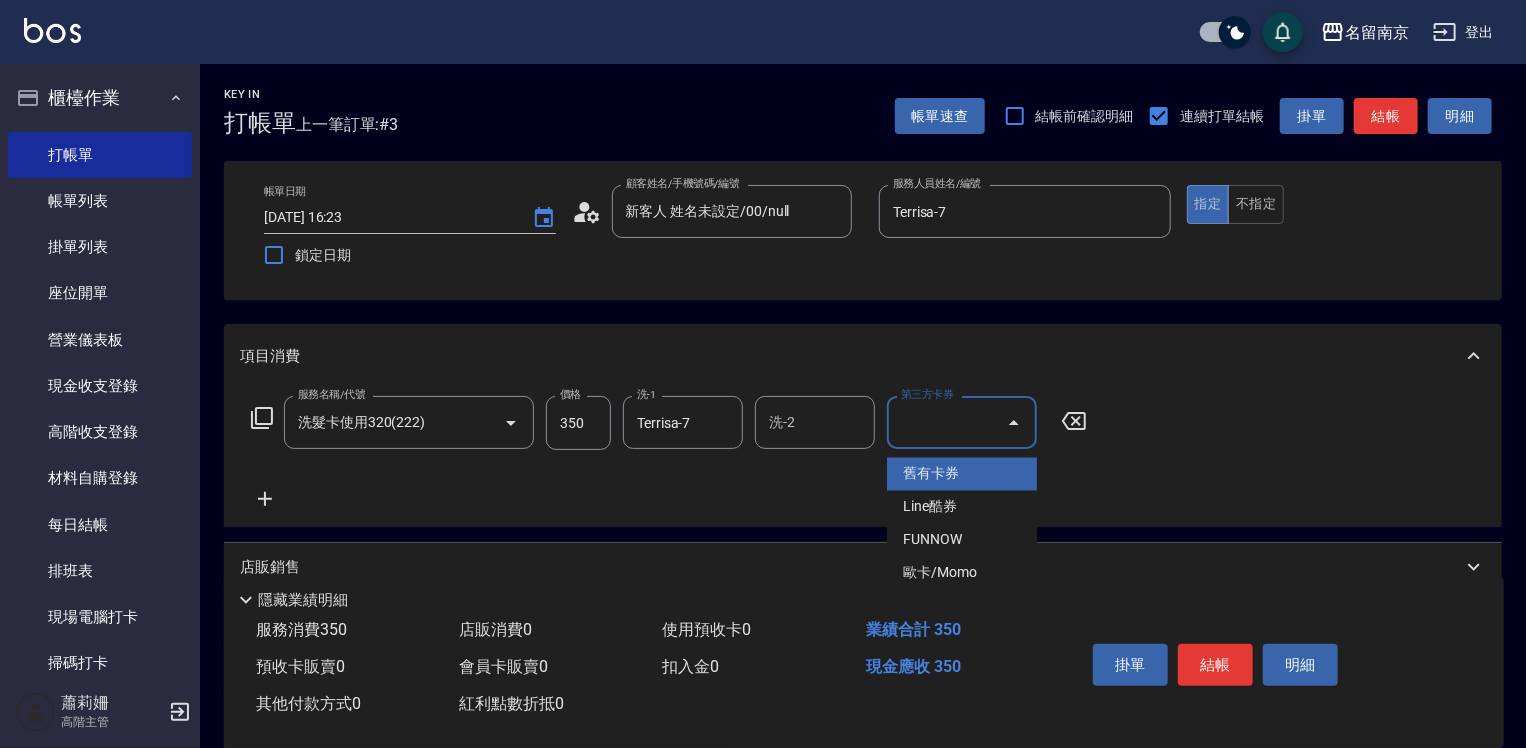 click on "第三方卡券" at bounding box center [947, 422] 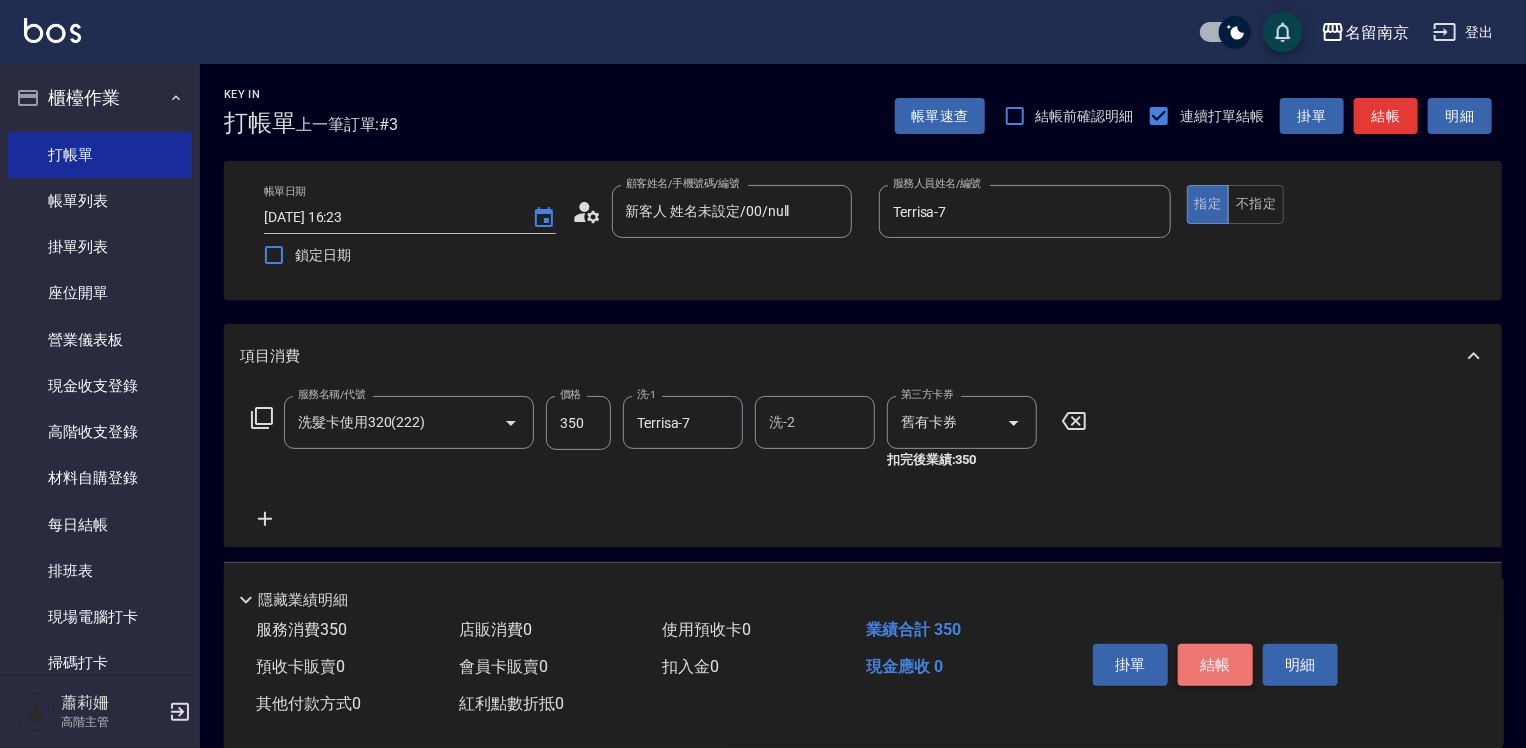 click on "結帳" at bounding box center [1215, 665] 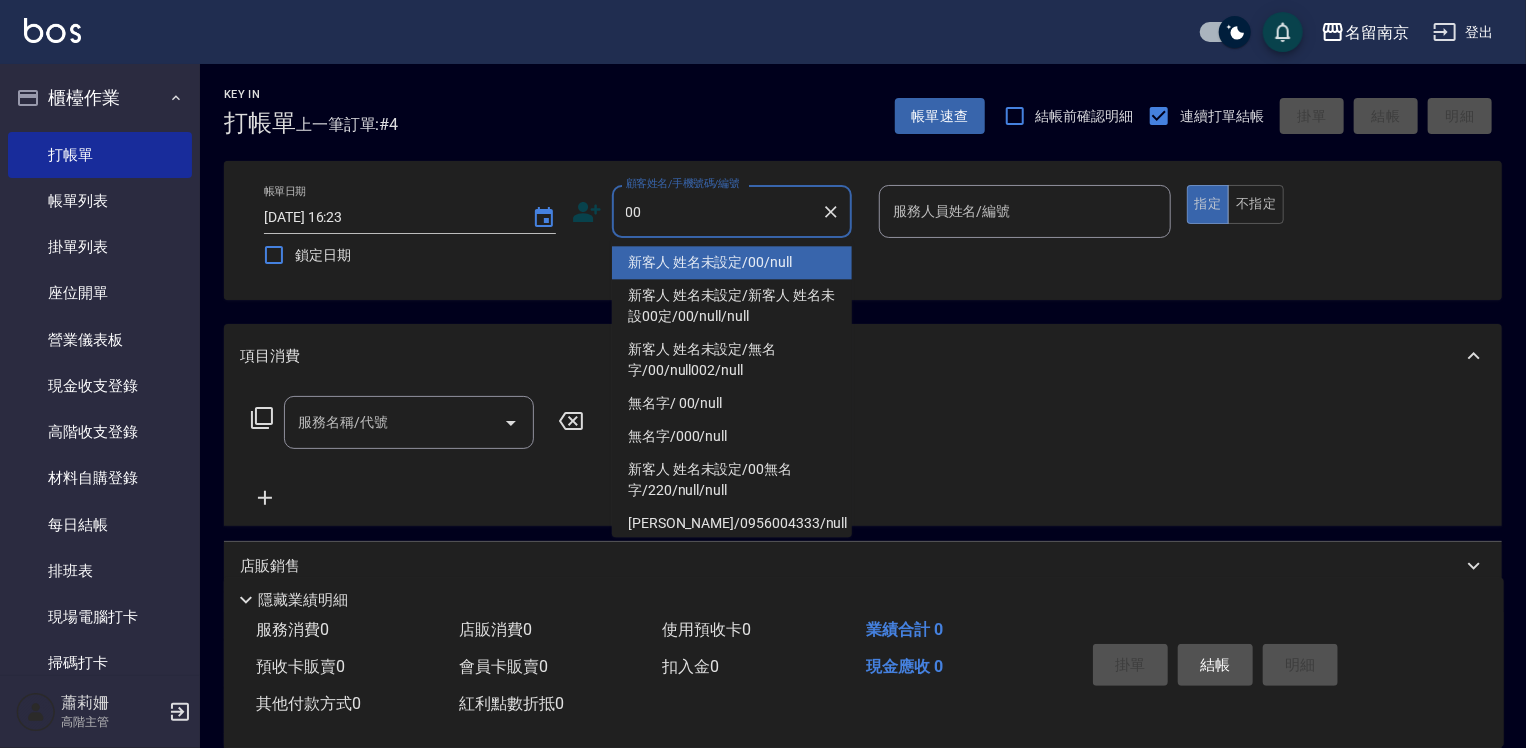 type on "新客人 姓名未設定/00/null" 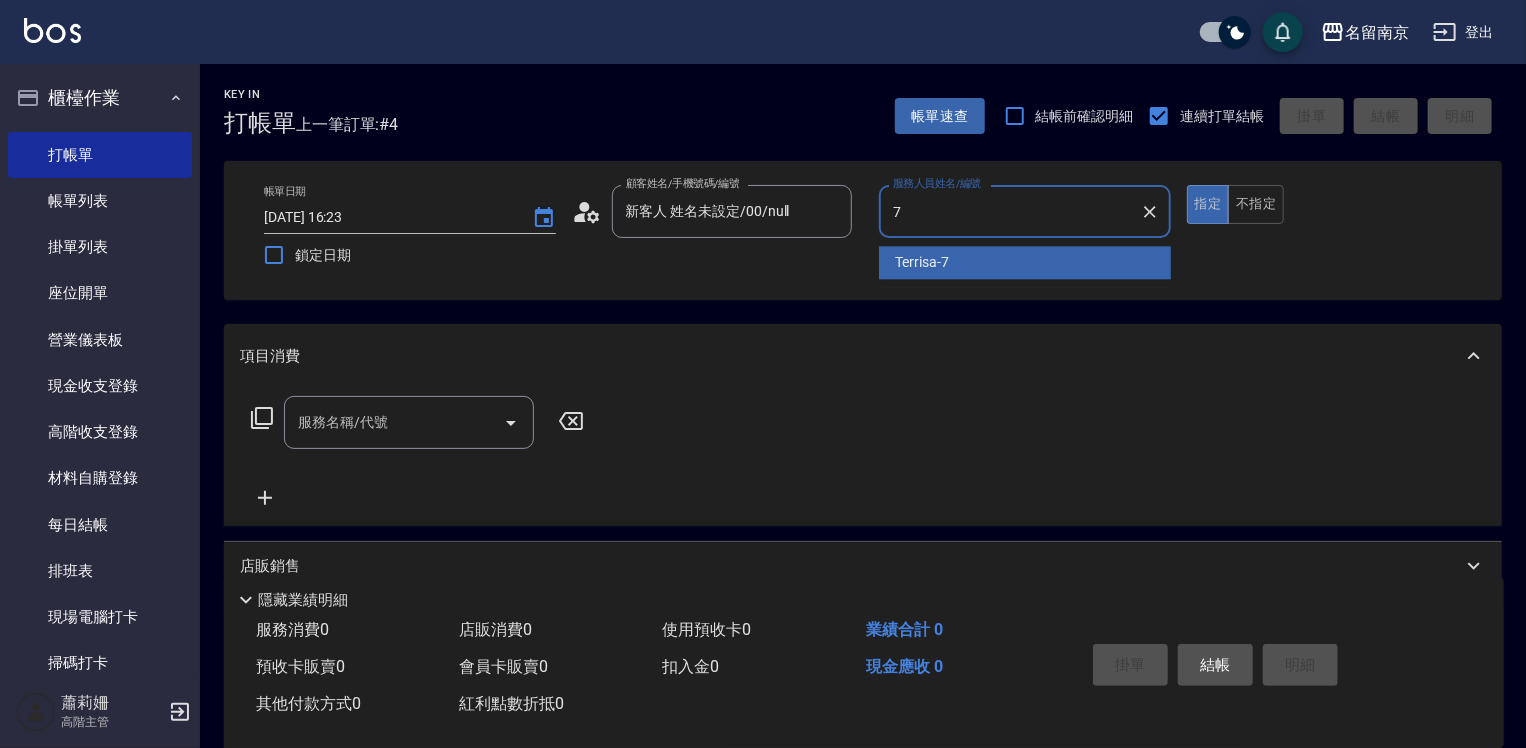 type on "Terrisa-7" 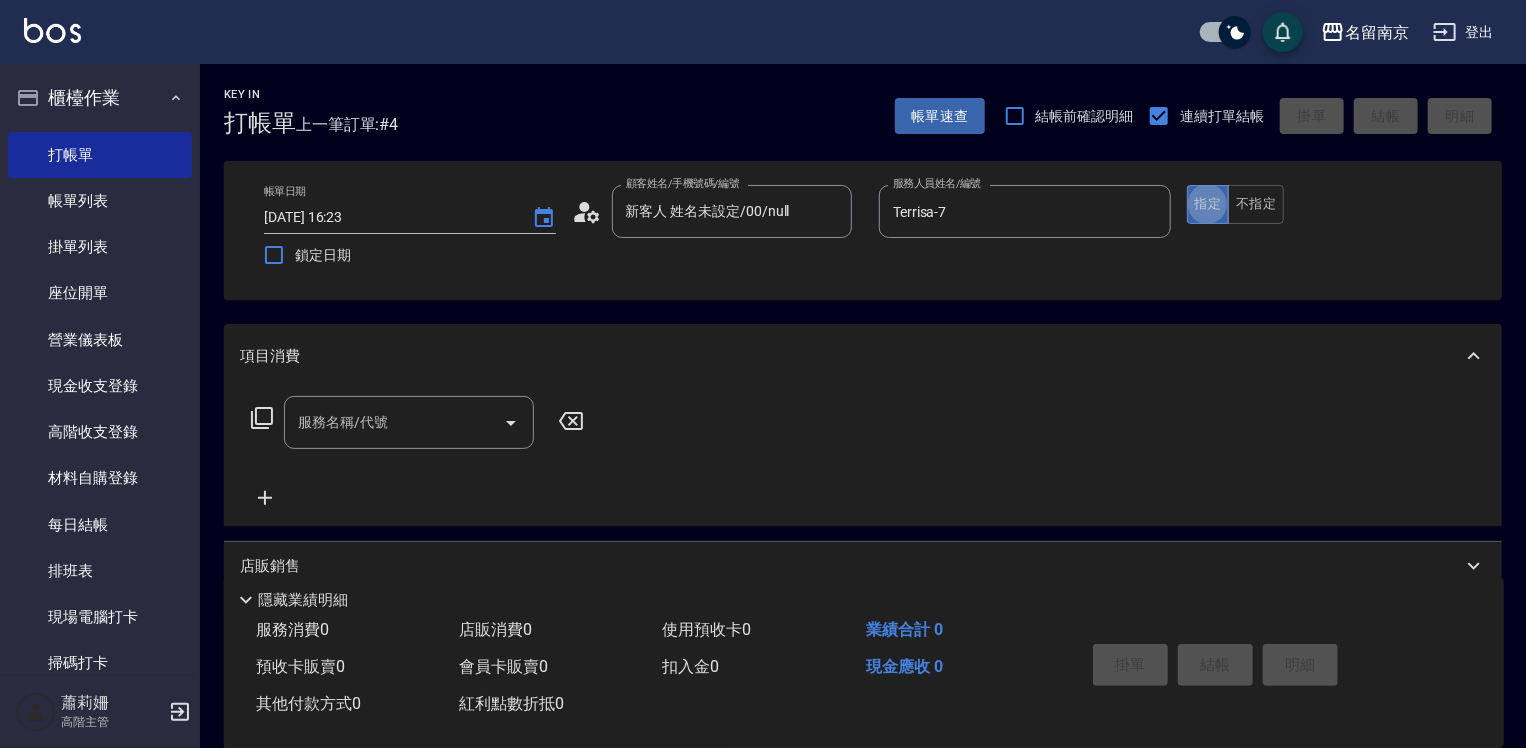 click on "服務名稱/代號" at bounding box center [394, 422] 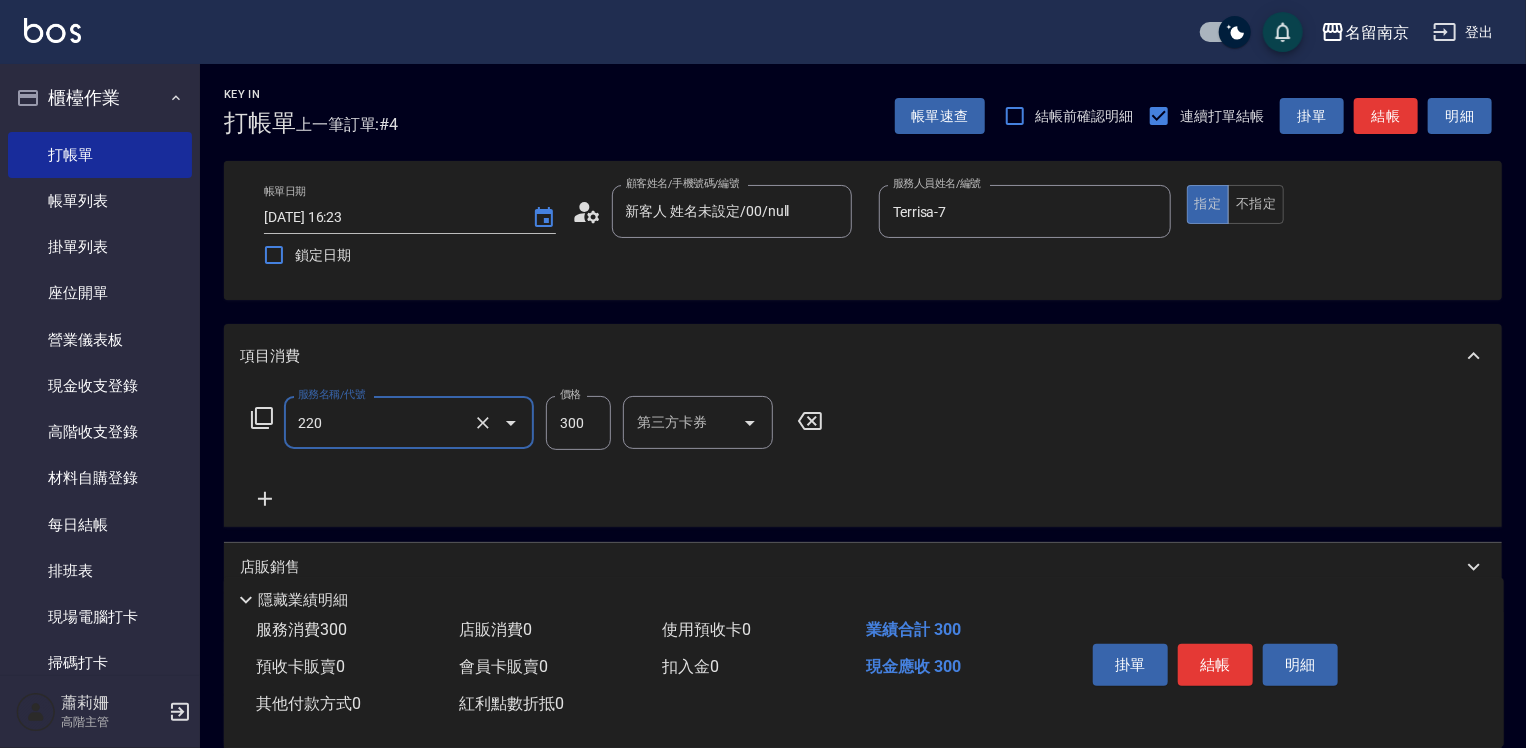 type on "洗髮(220)" 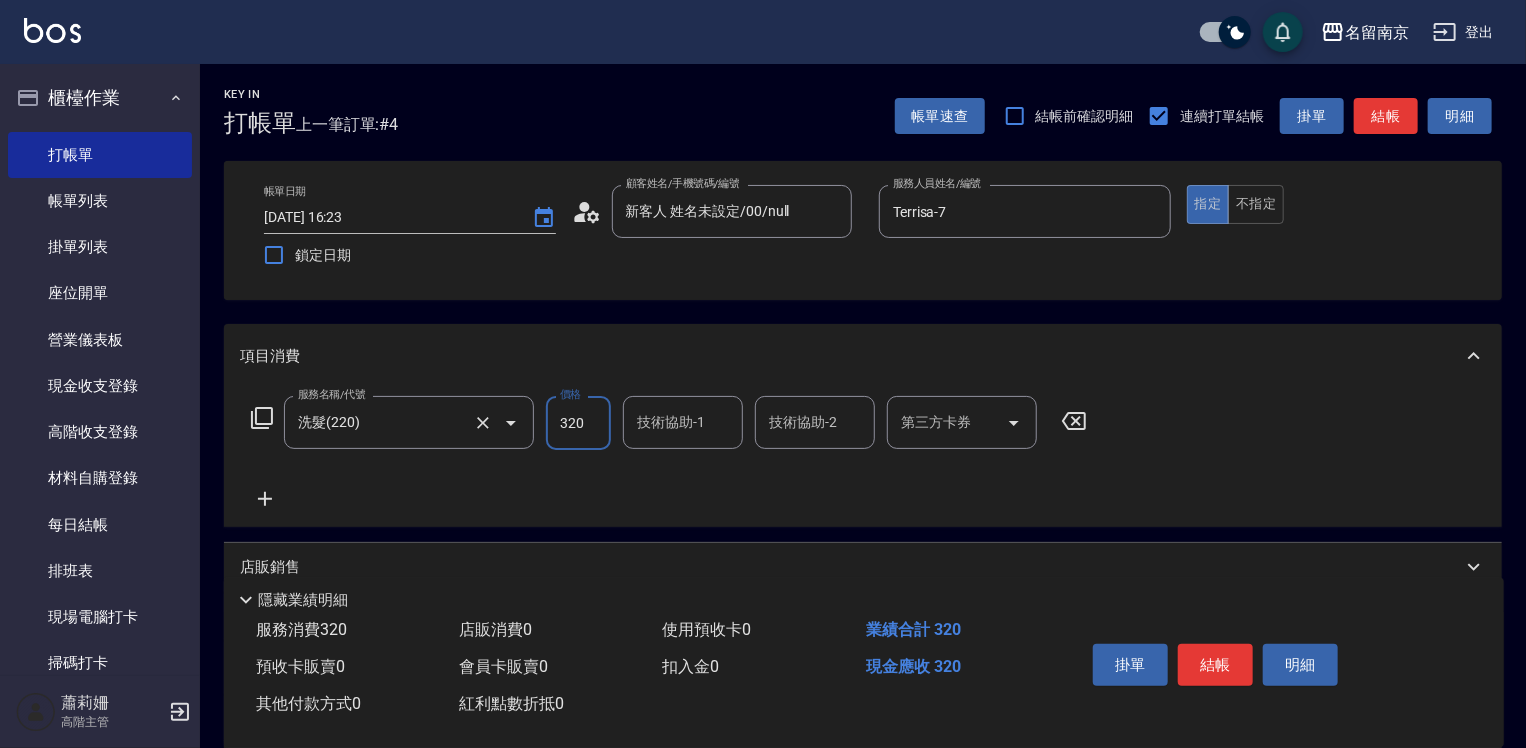 type on "320" 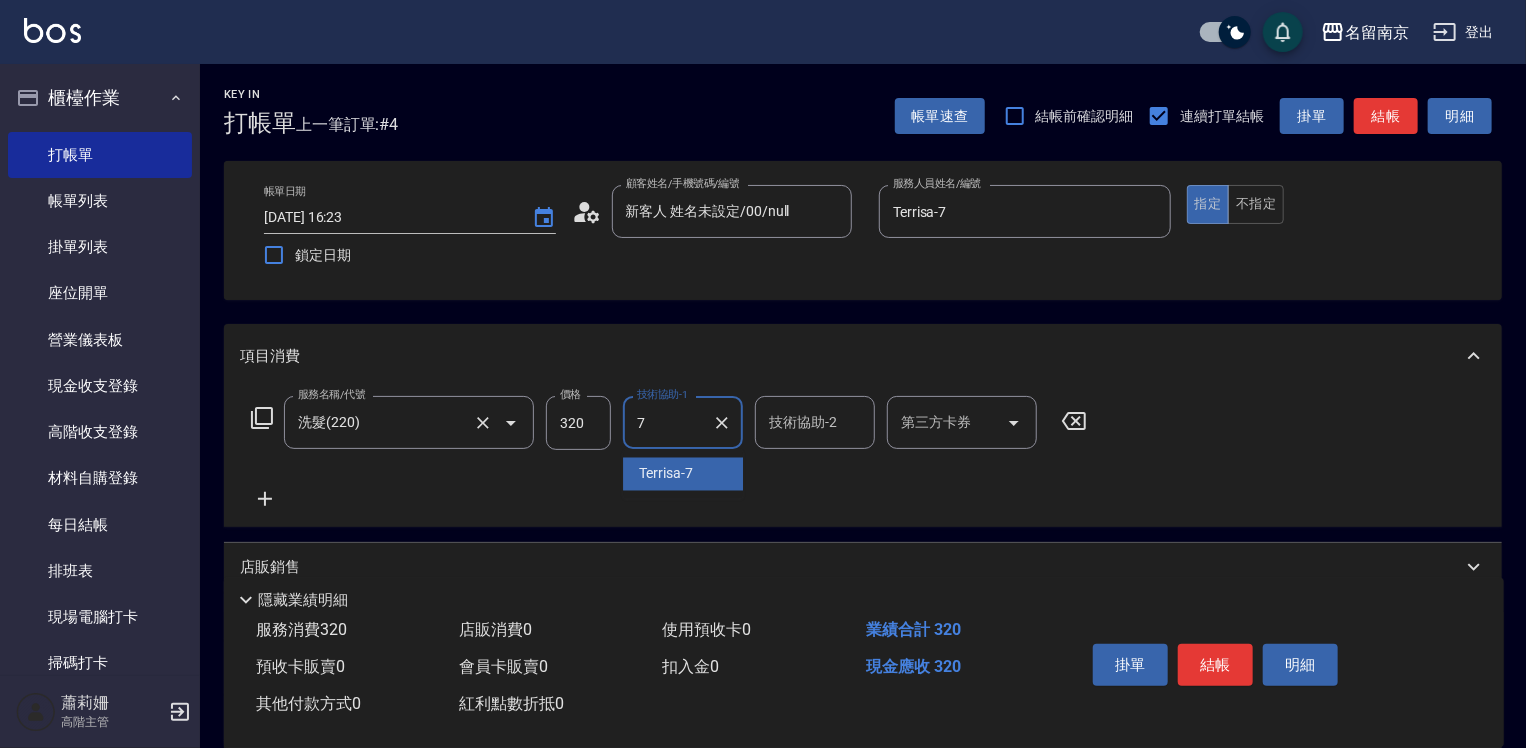 type on "Terrisa-7" 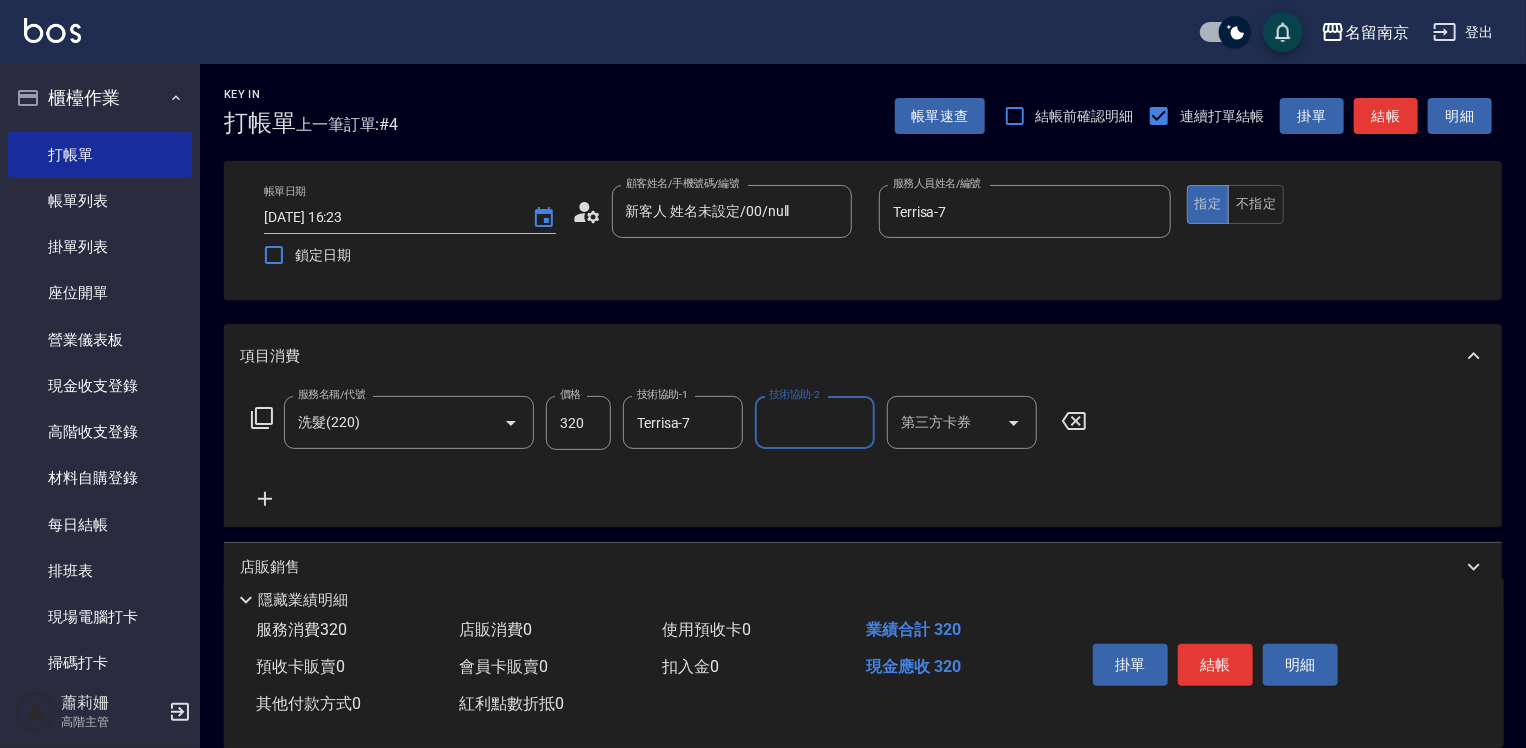 click on "第三方卡券" at bounding box center [962, 422] 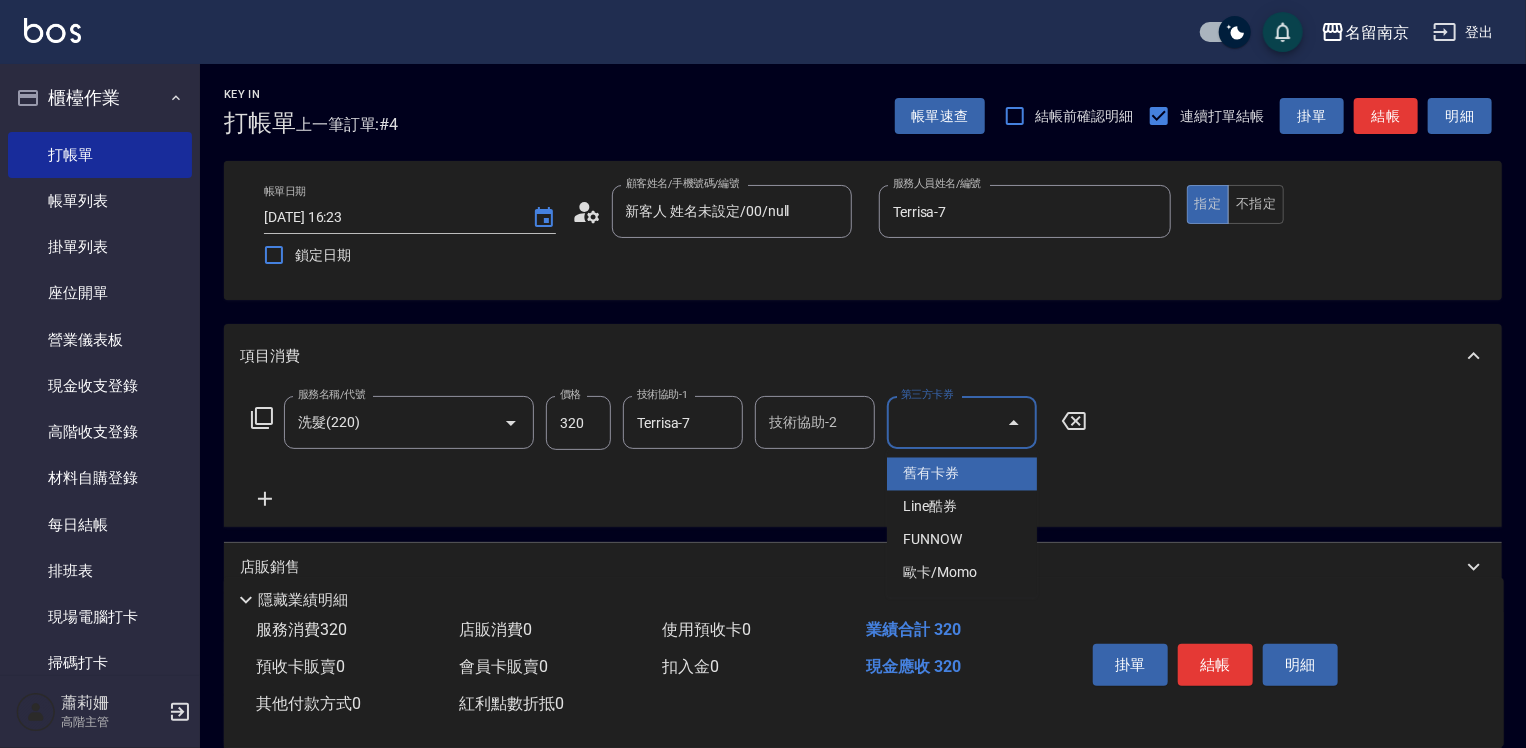 click on "舊有卡券" at bounding box center [962, 474] 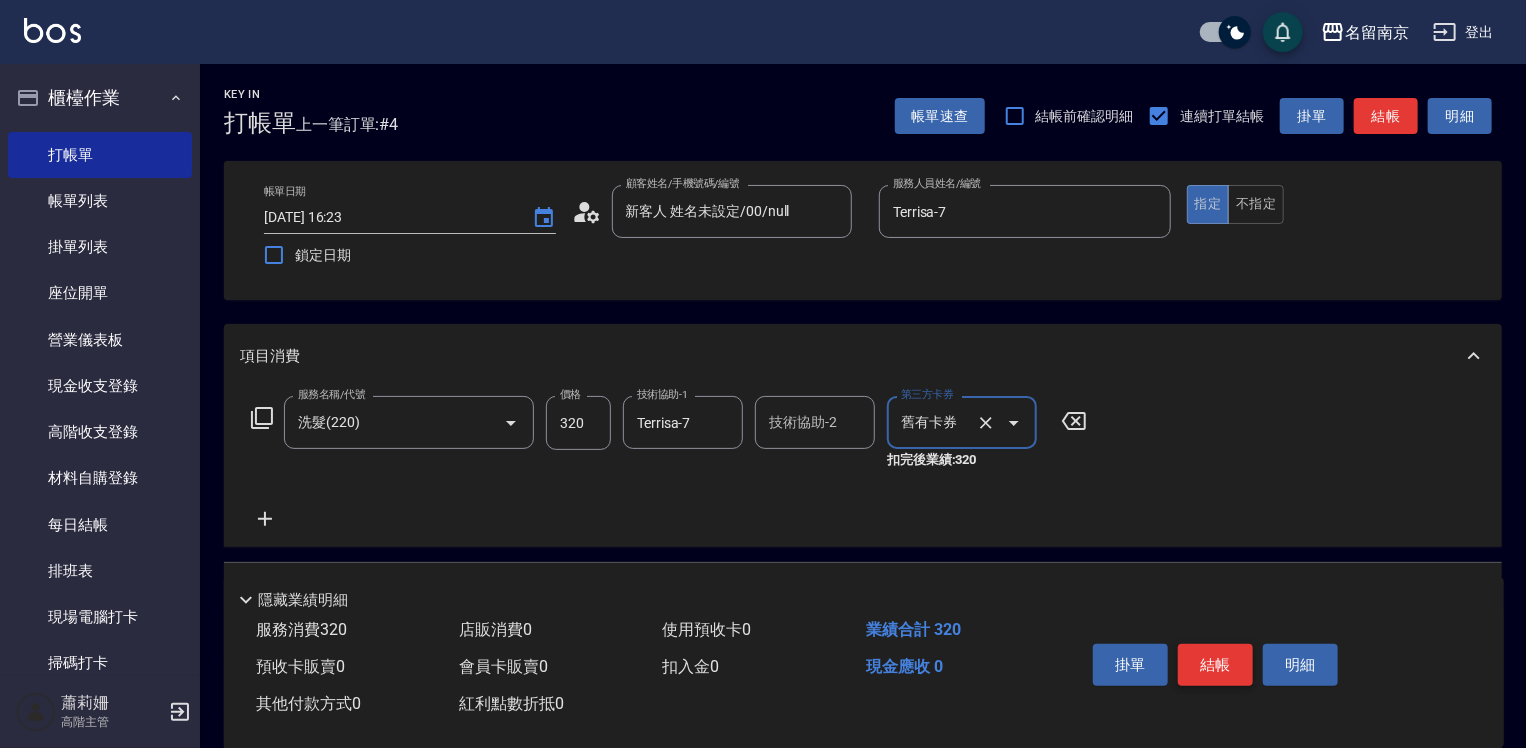 click on "結帳" at bounding box center (1215, 665) 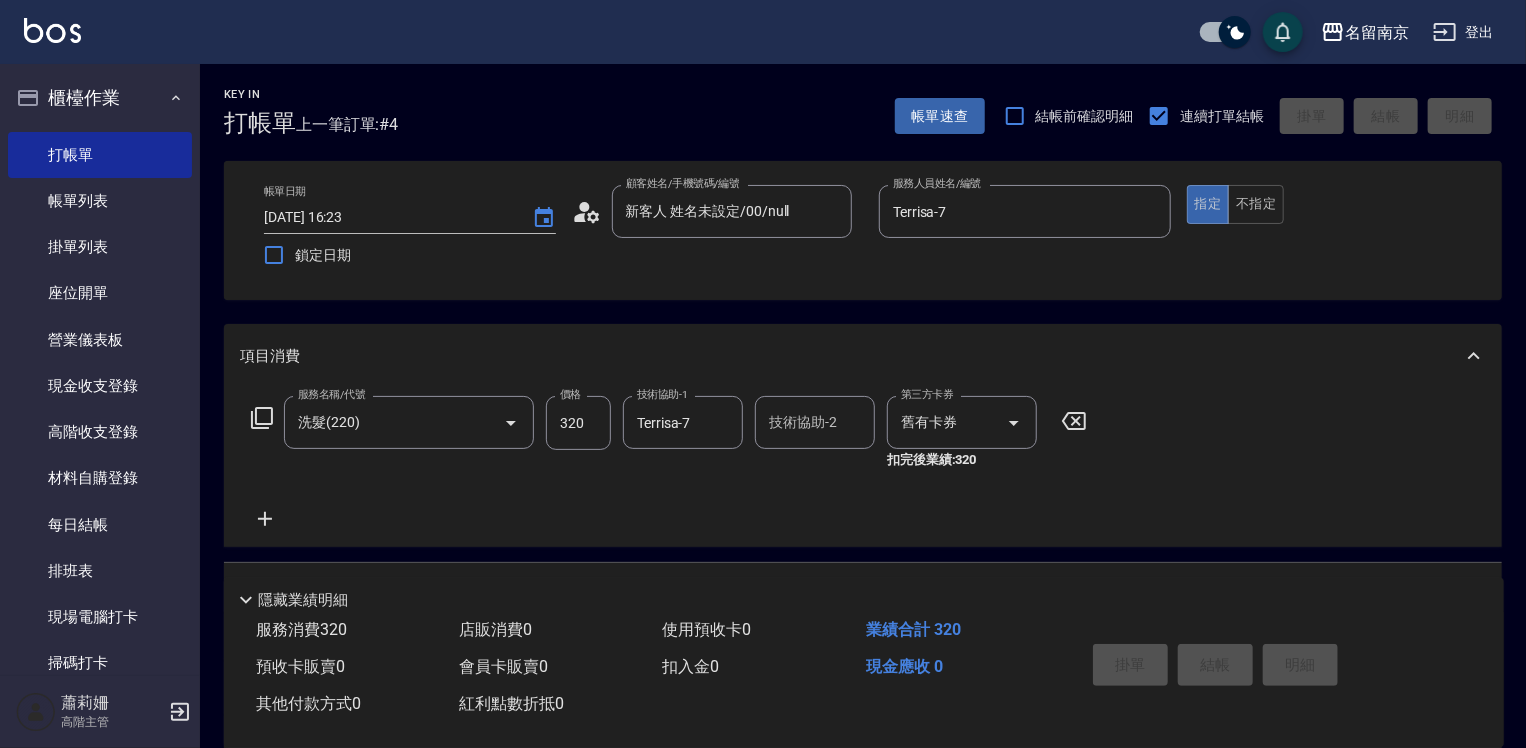 type on "2025/07/14 16:24" 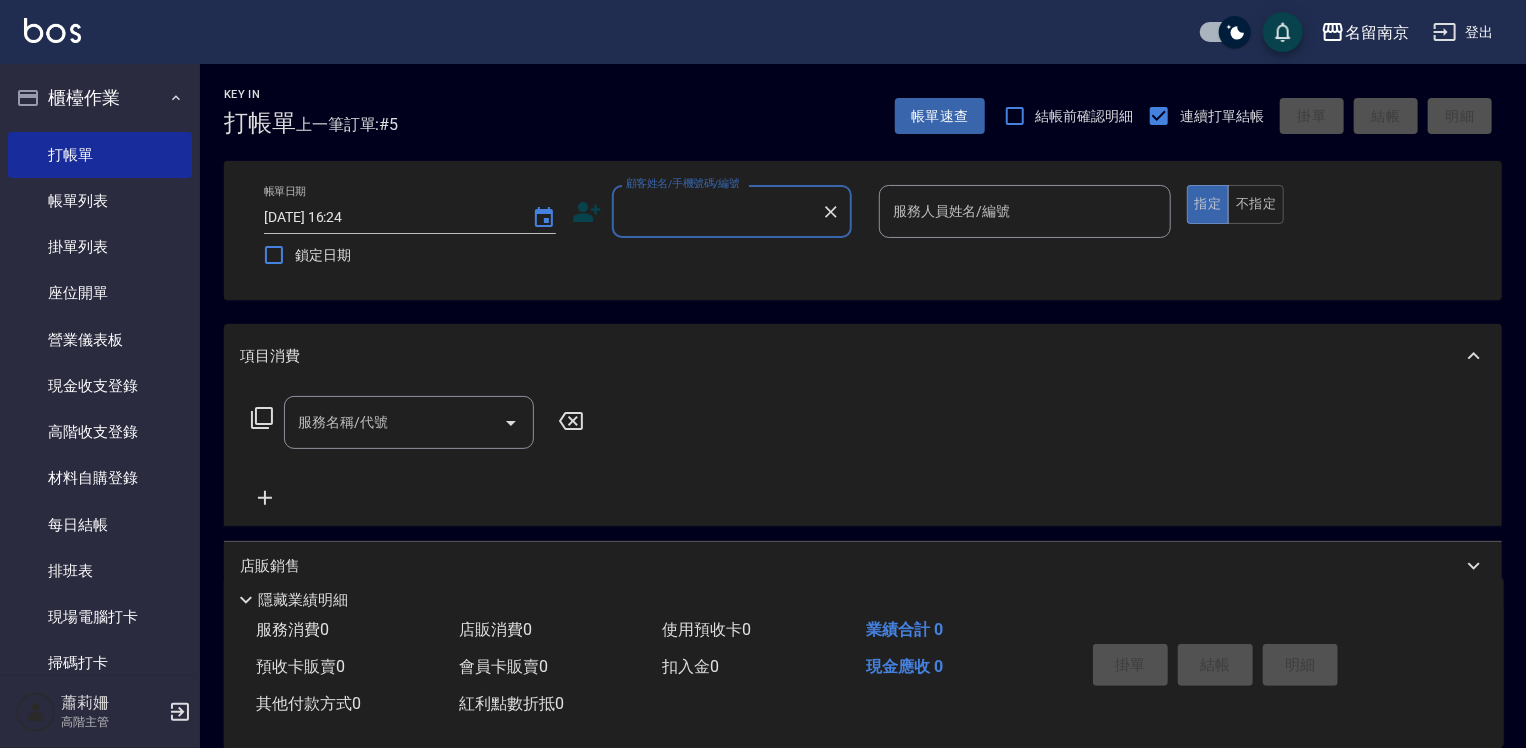 click on "顧客姓名/手機號碼/編號" at bounding box center [732, 211] 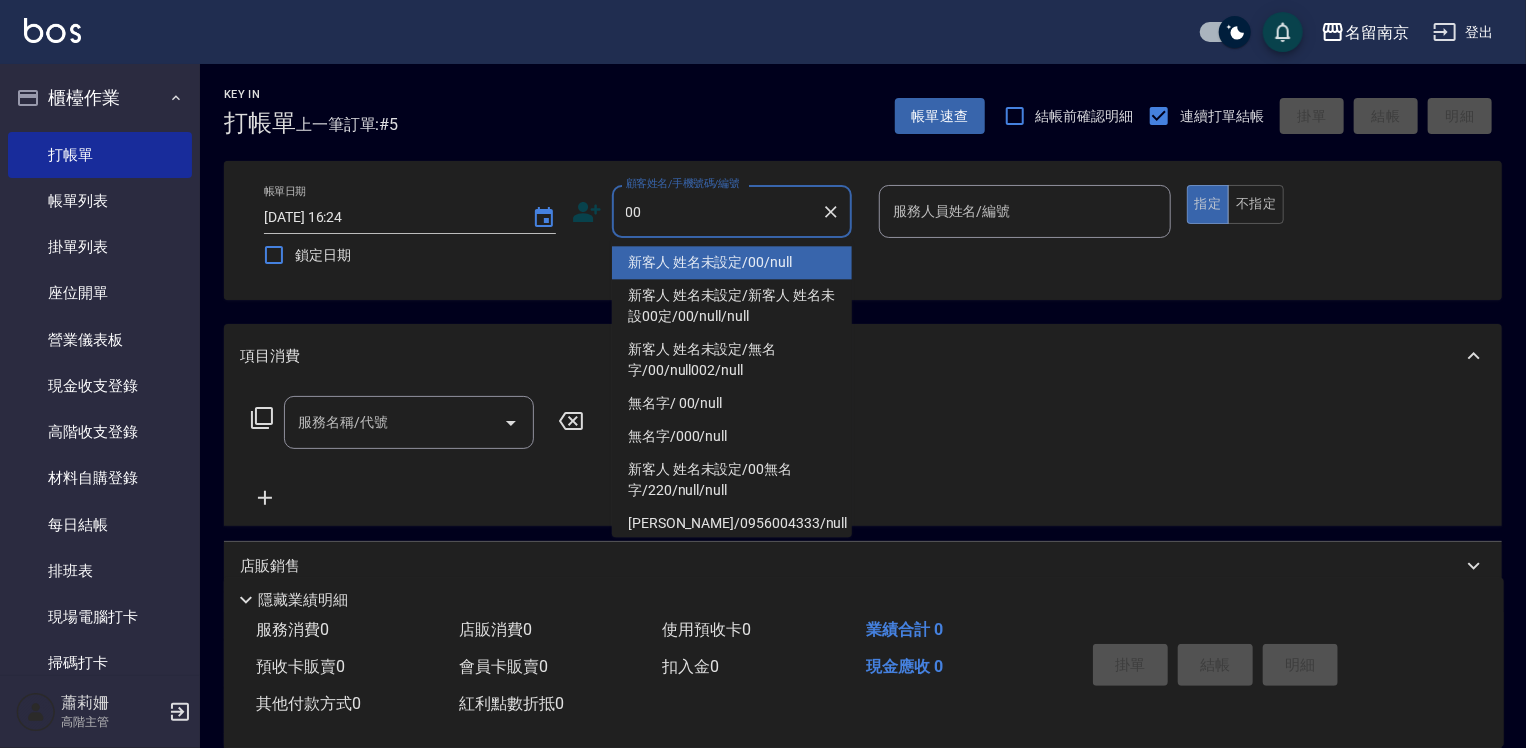type on "新客人 姓名未設定/00/null" 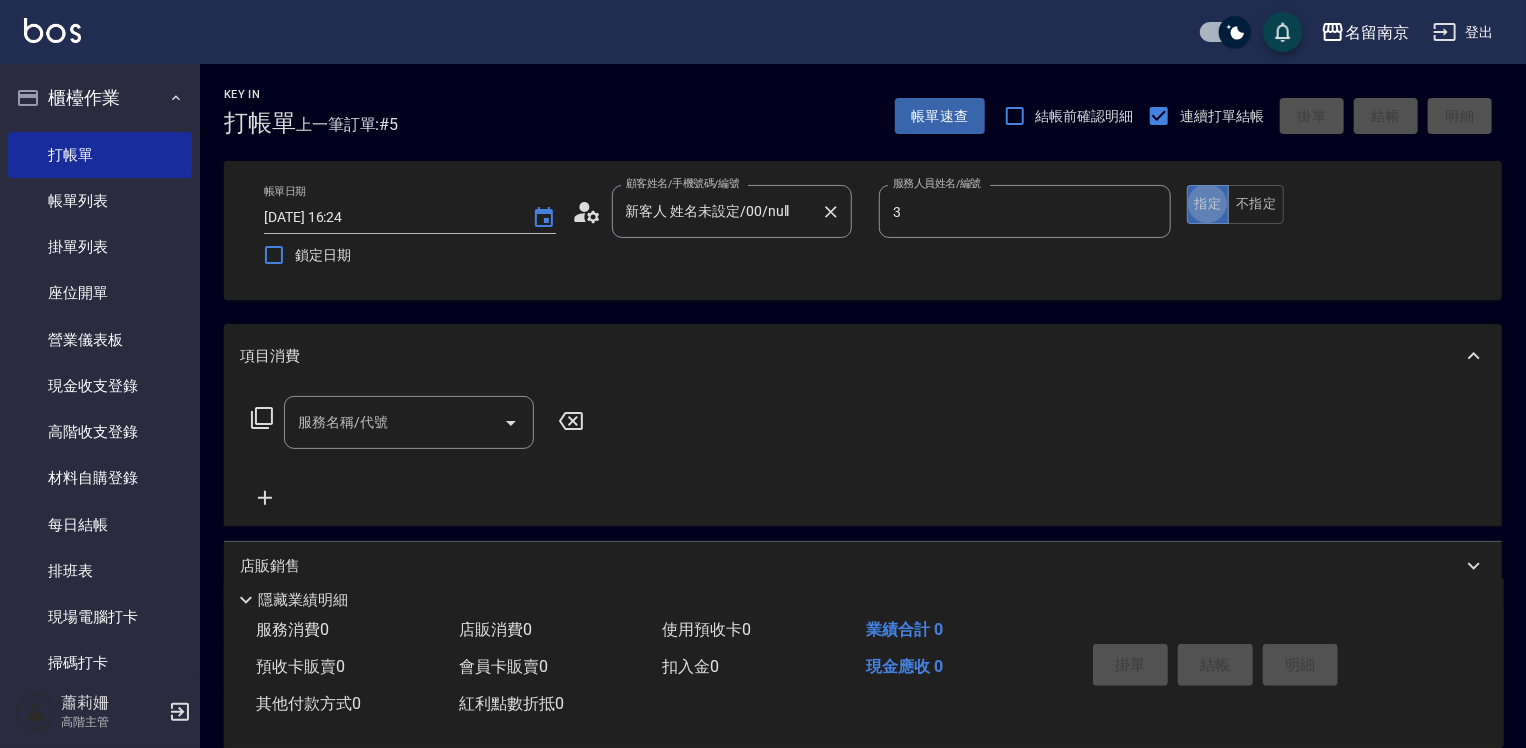 type on "Karen-3" 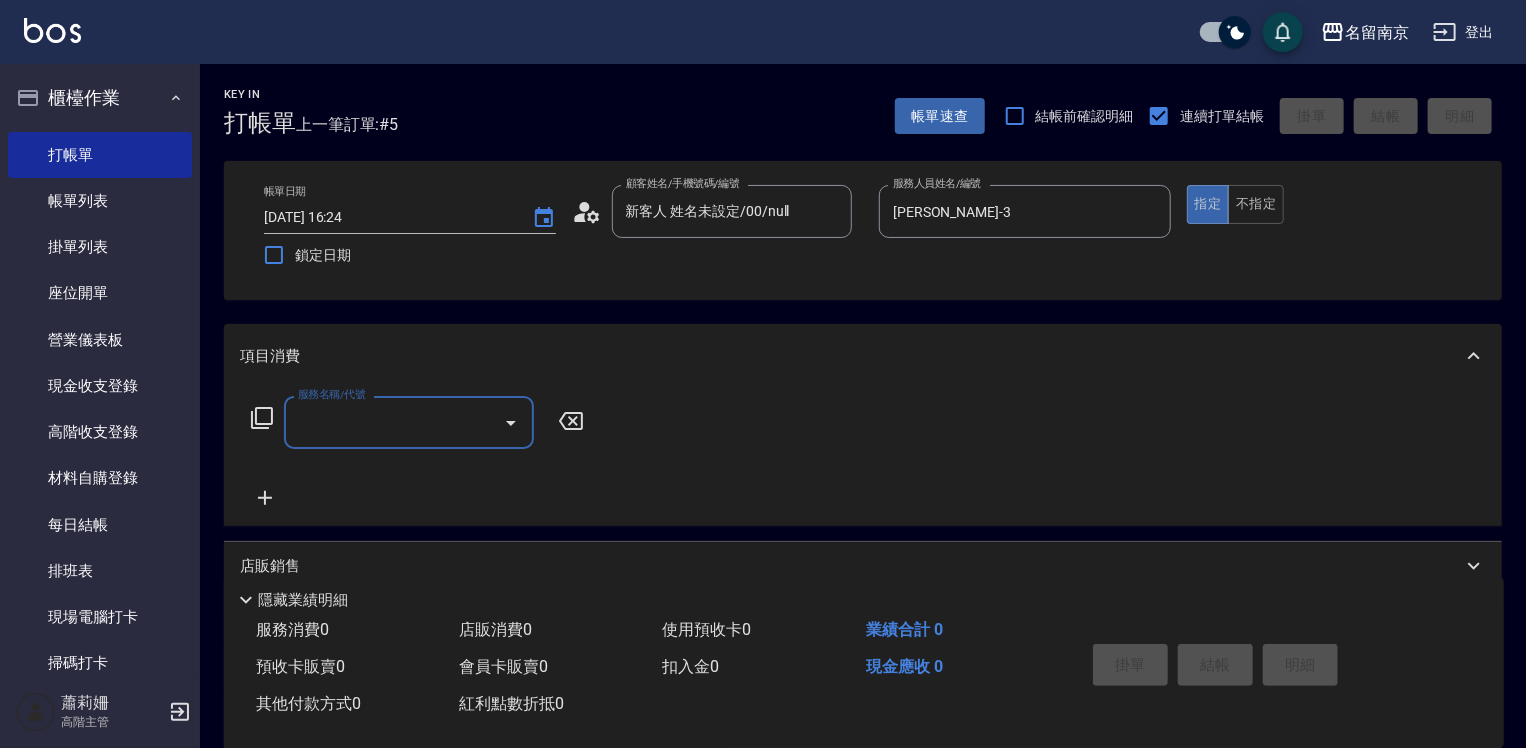 click on "服務名稱/代號" at bounding box center [409, 422] 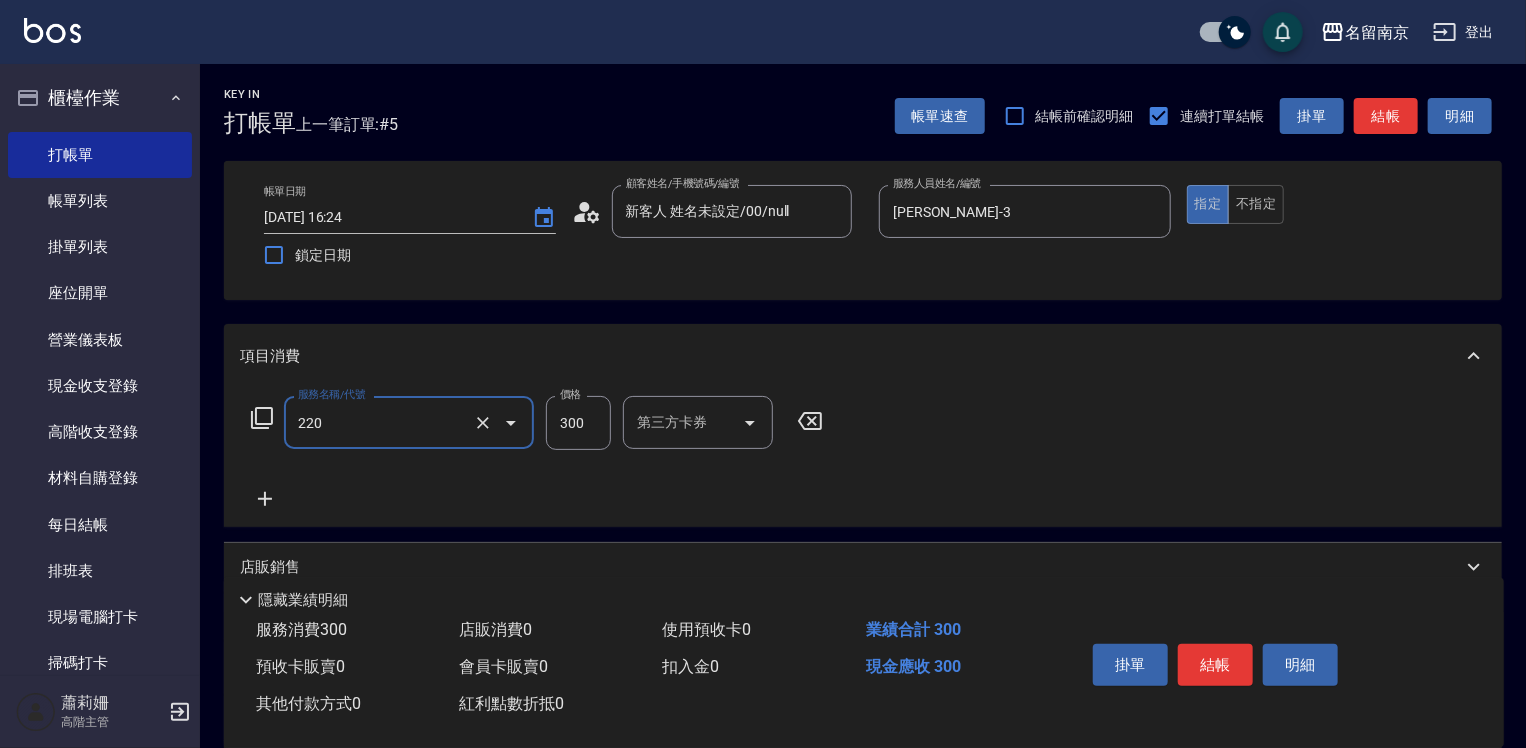 type on "洗髮(220)" 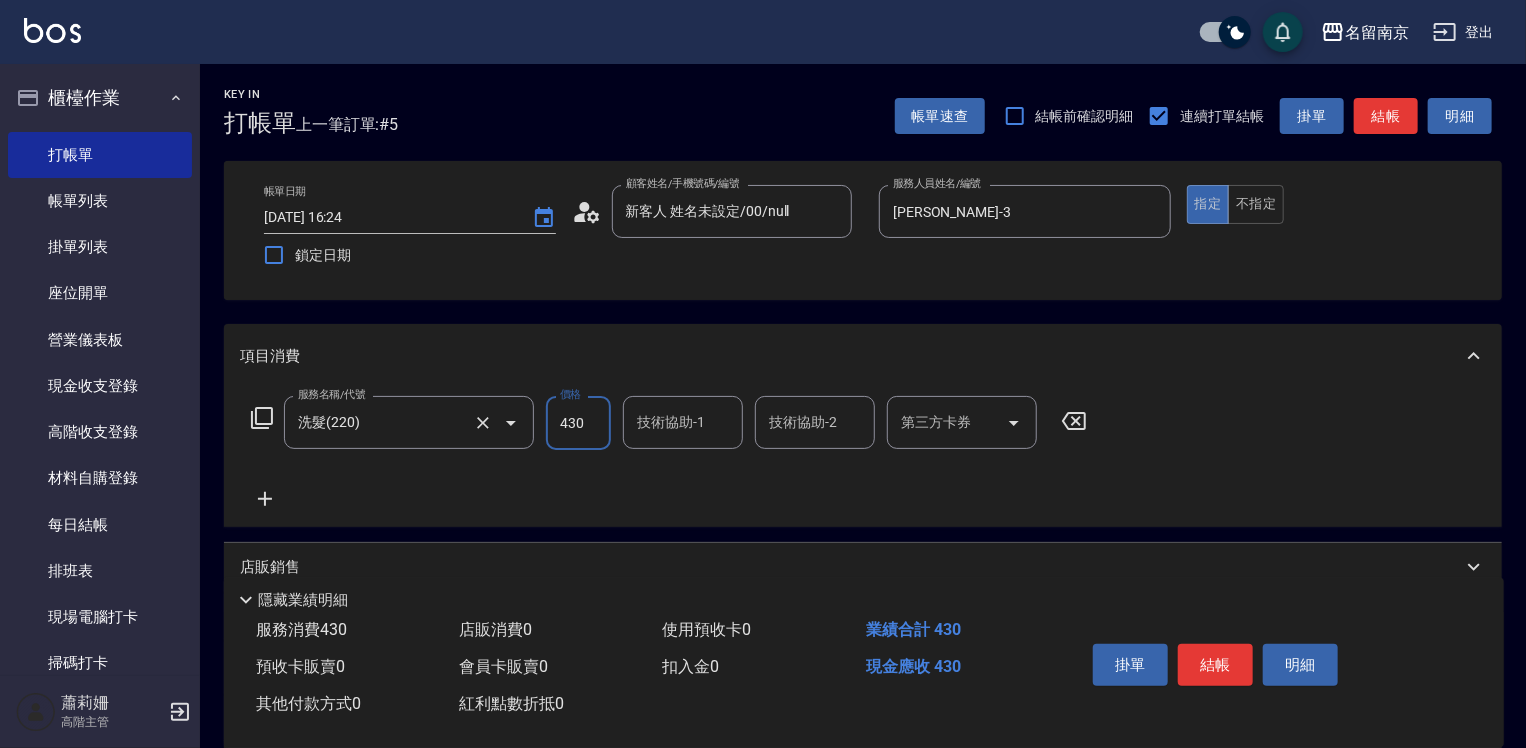 type on "430" 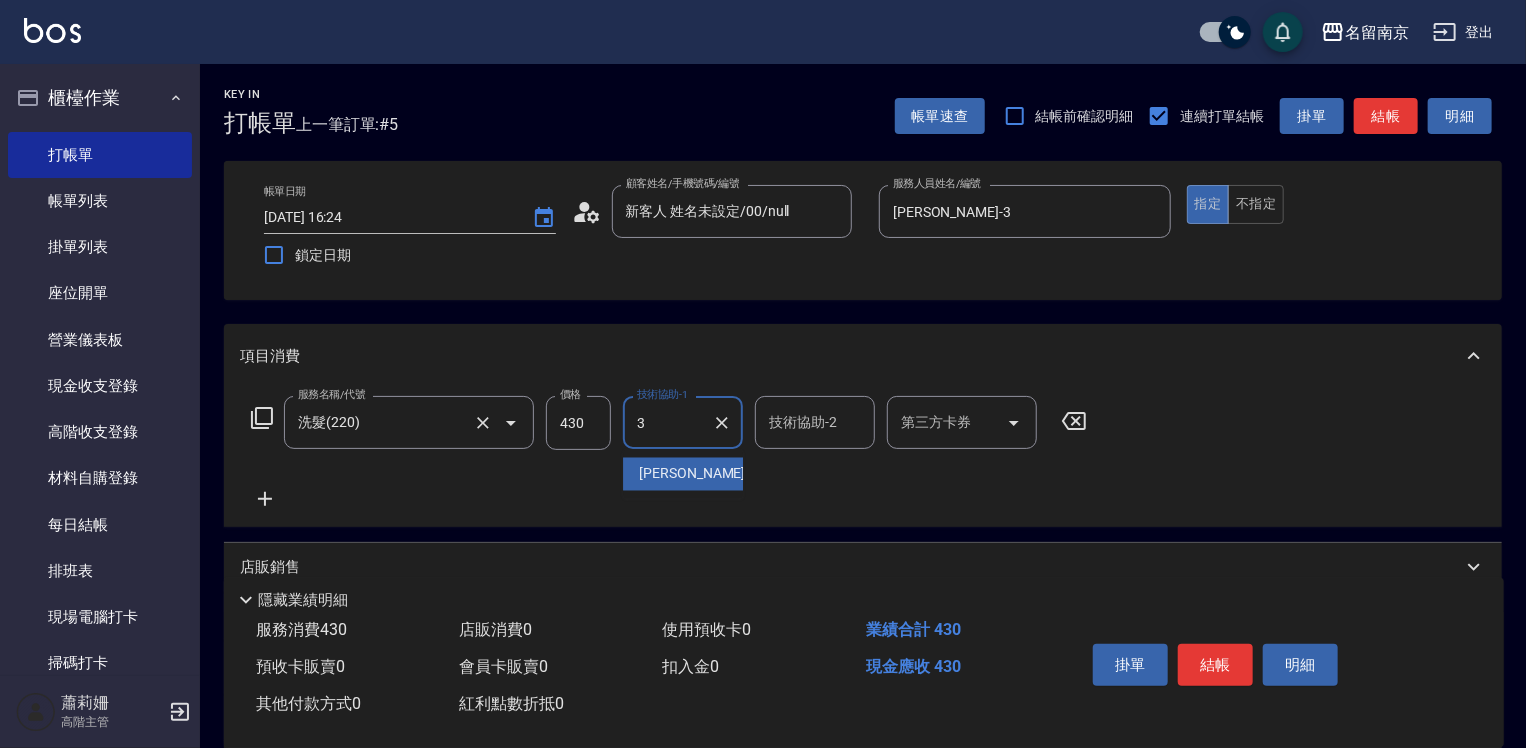 type on "Karen-3" 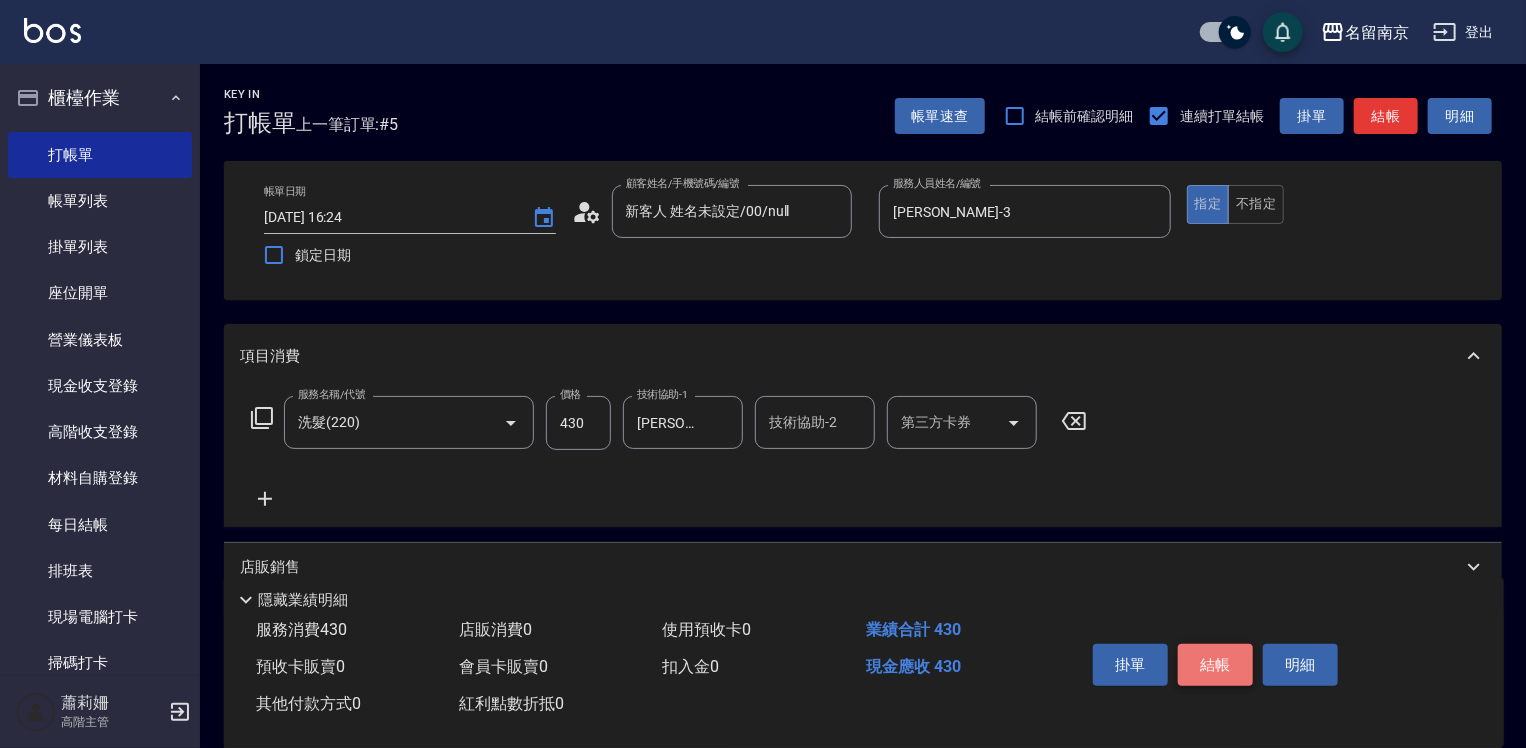 click on "結帳" at bounding box center [1215, 665] 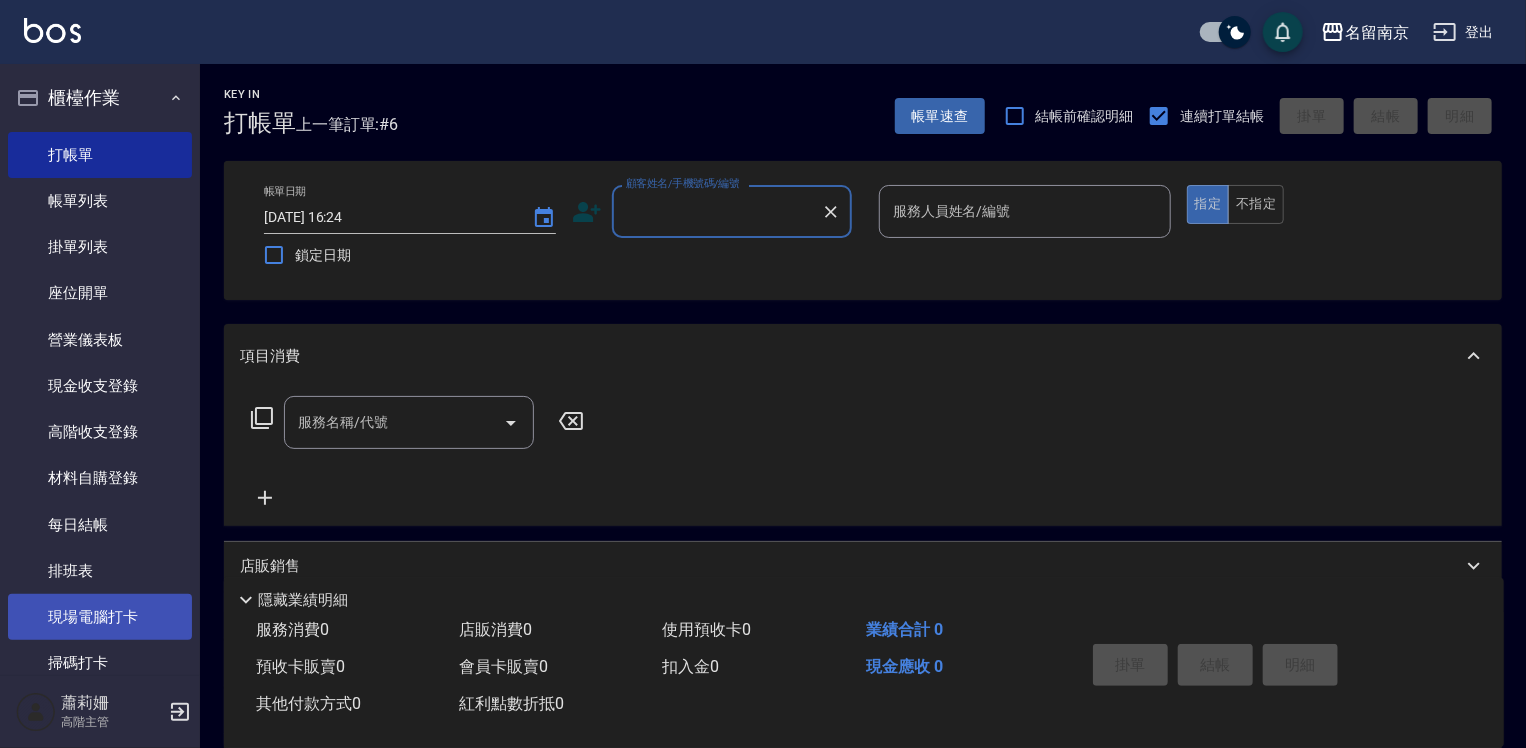 scroll, scrollTop: 300, scrollLeft: 0, axis: vertical 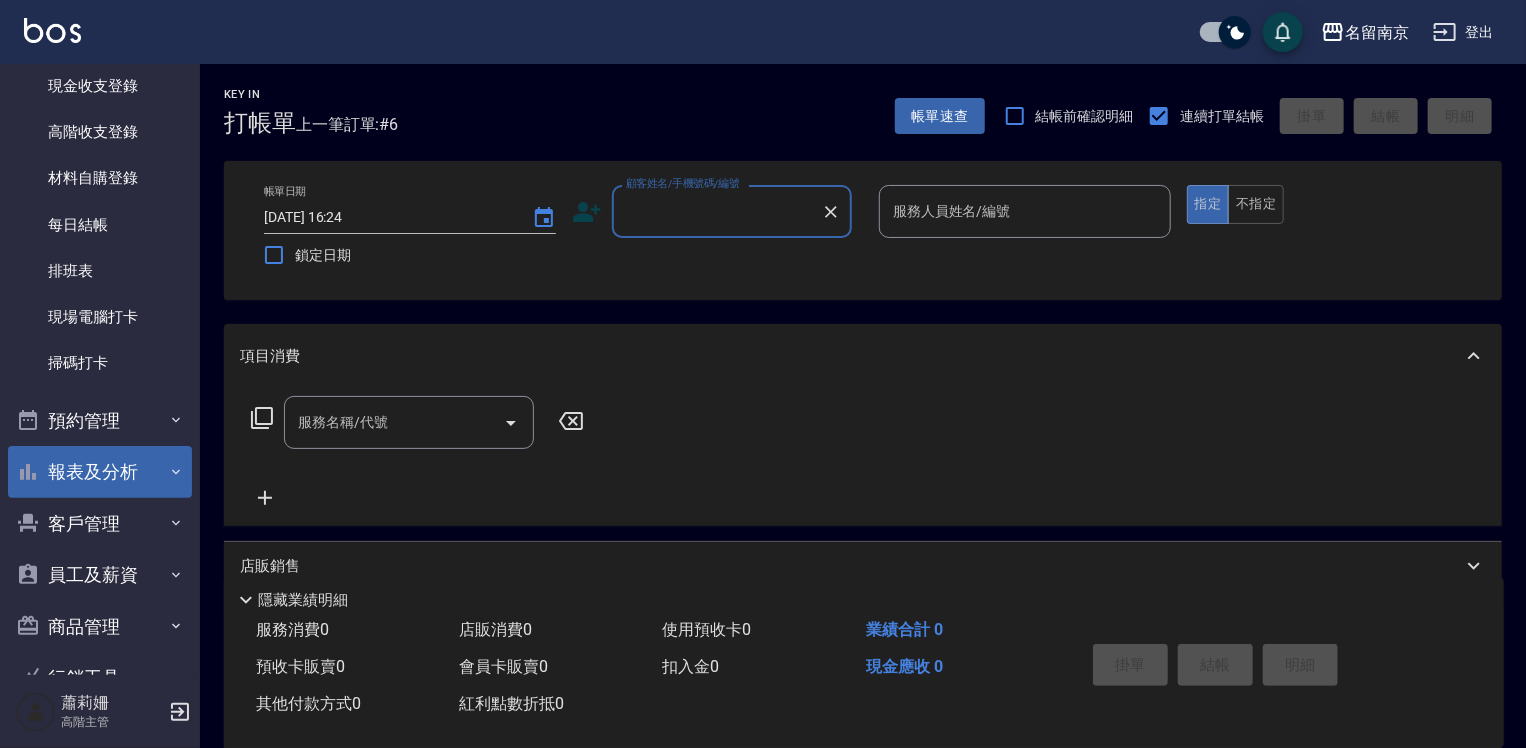 click on "報表及分析" at bounding box center (100, 472) 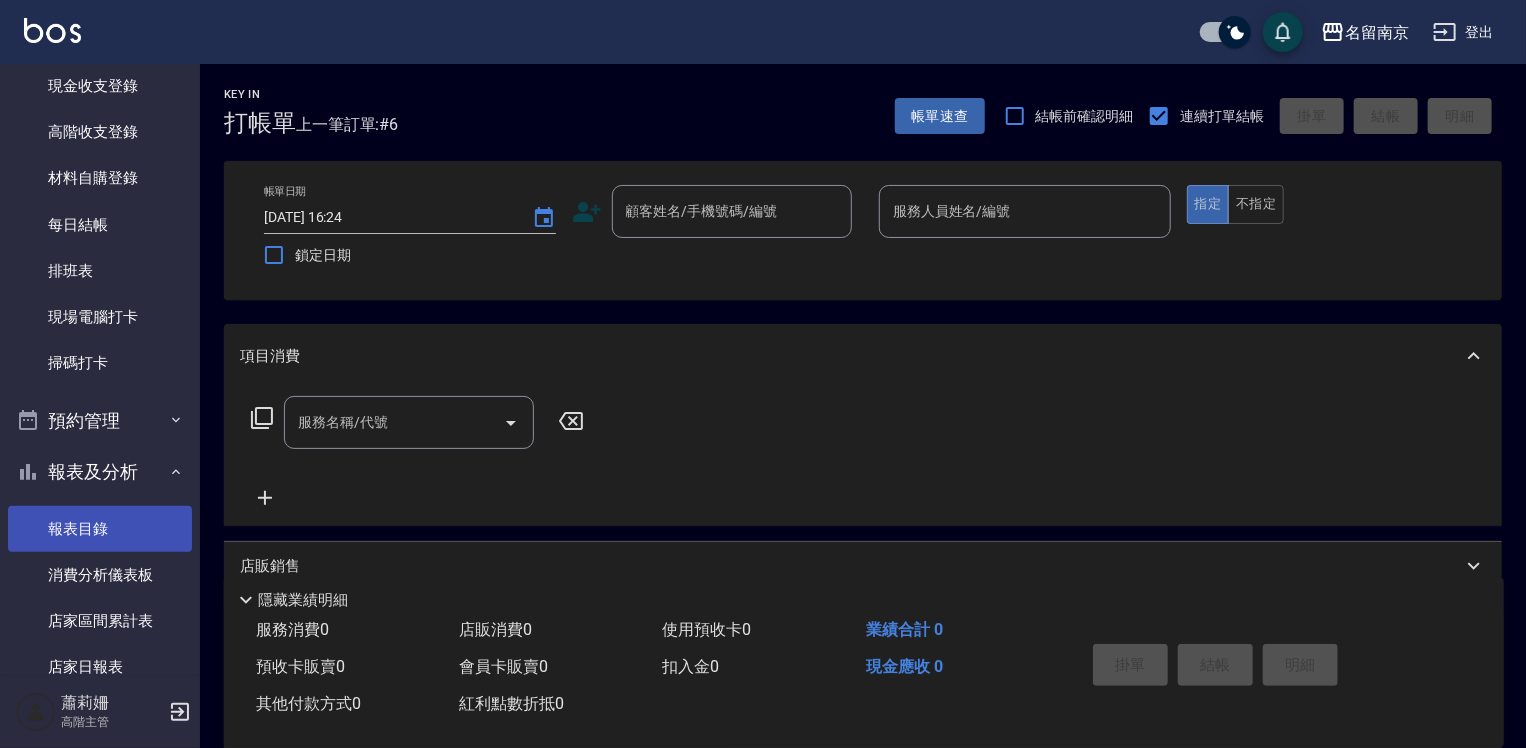 click on "報表目錄" at bounding box center [100, 529] 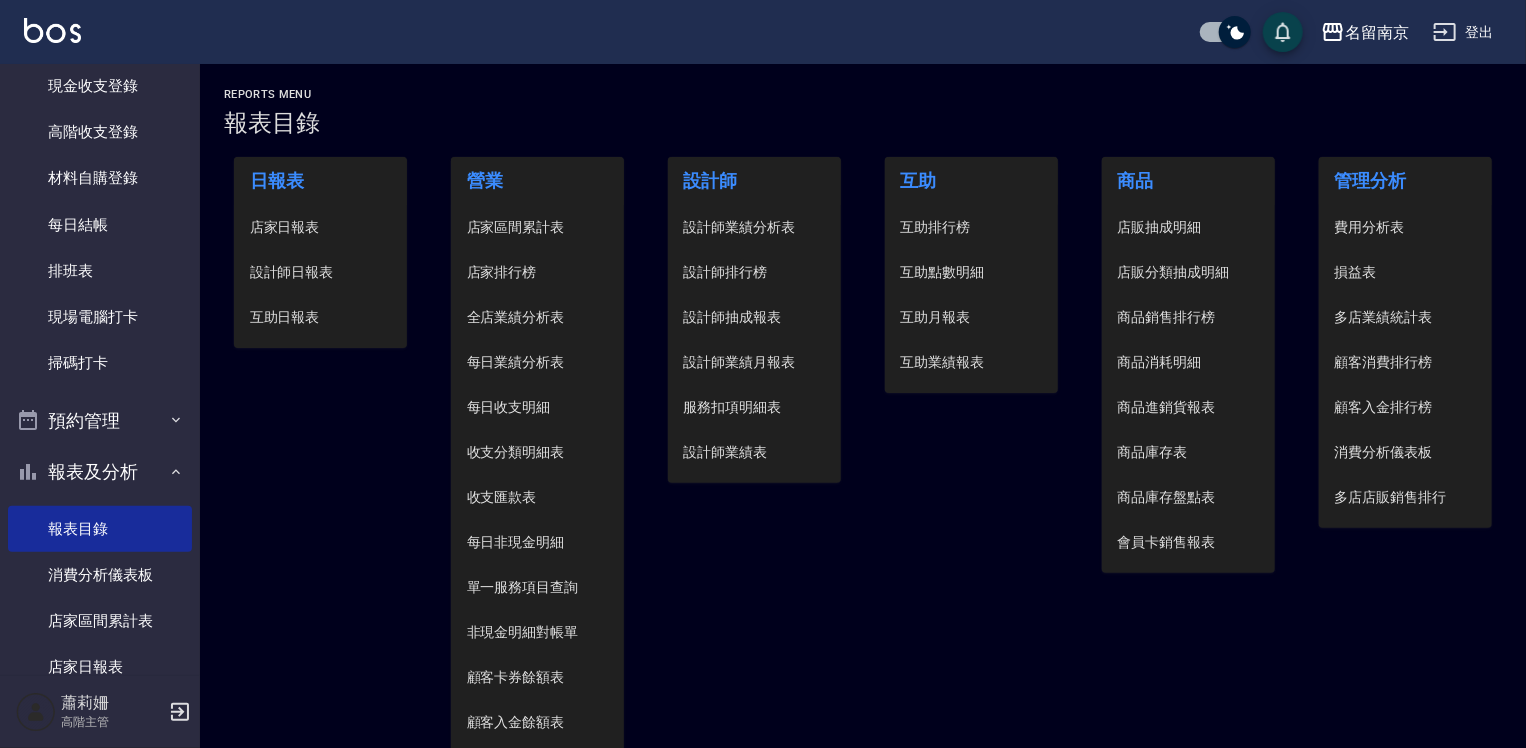 click on "設計師日報表" at bounding box center (321, 272) 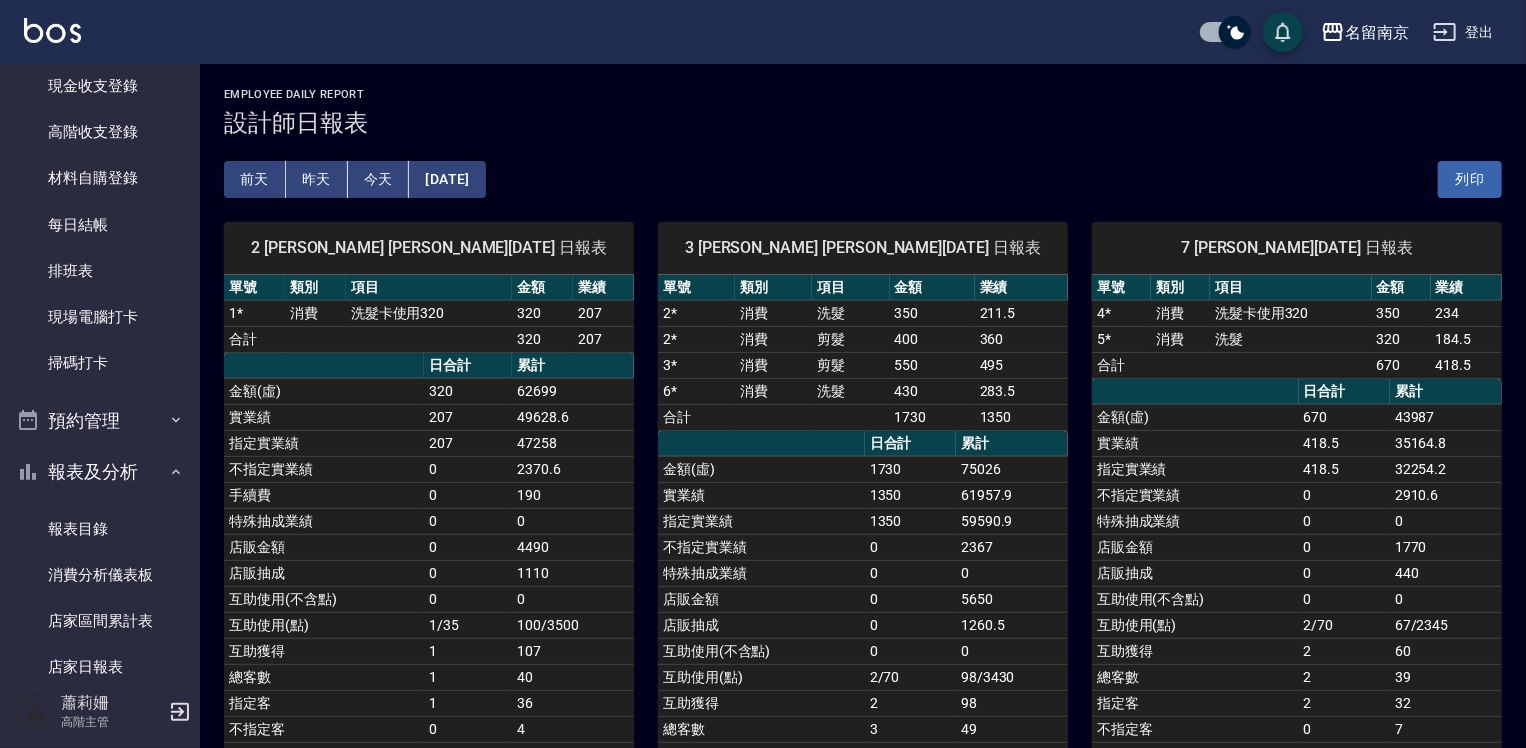 scroll, scrollTop: 0, scrollLeft: 0, axis: both 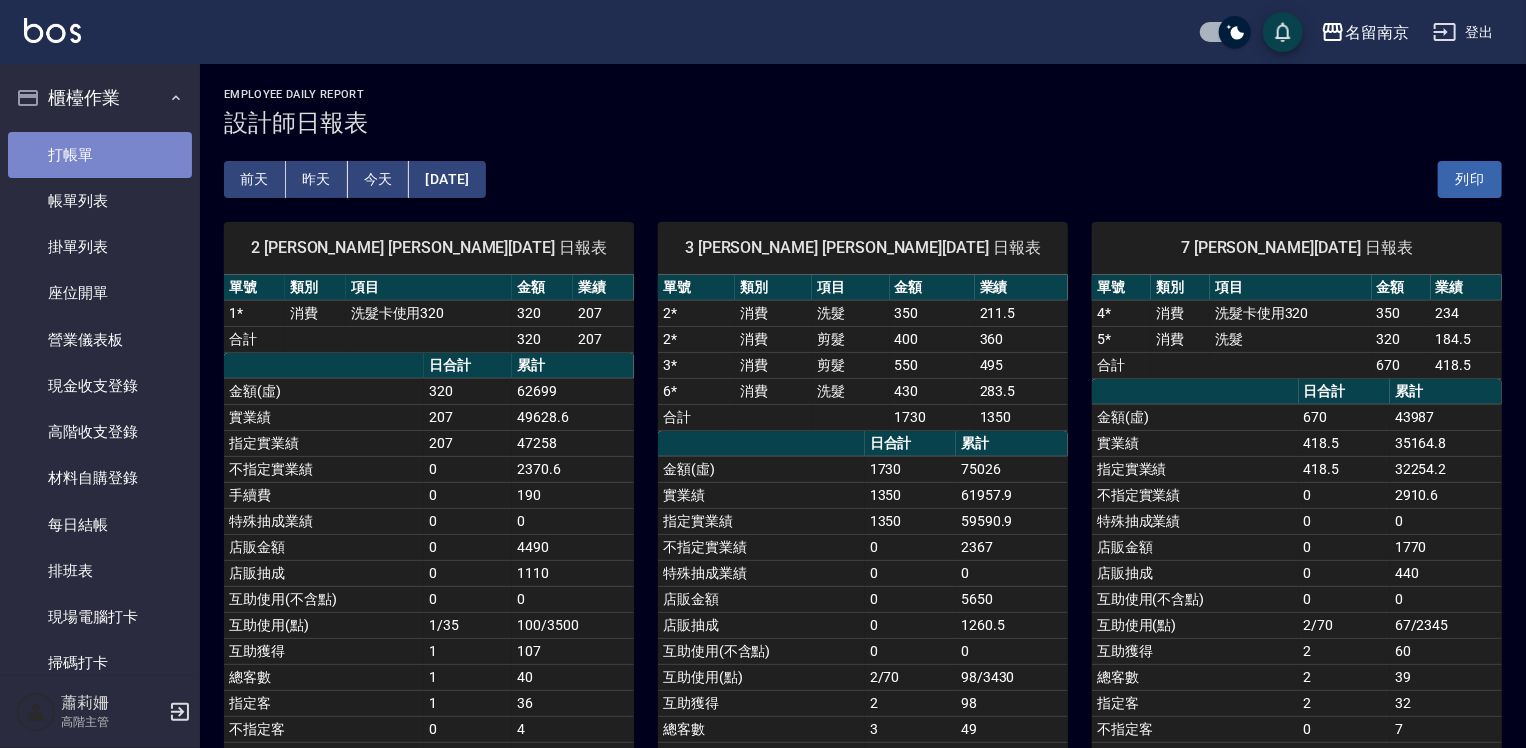 click on "打帳單" at bounding box center (100, 155) 